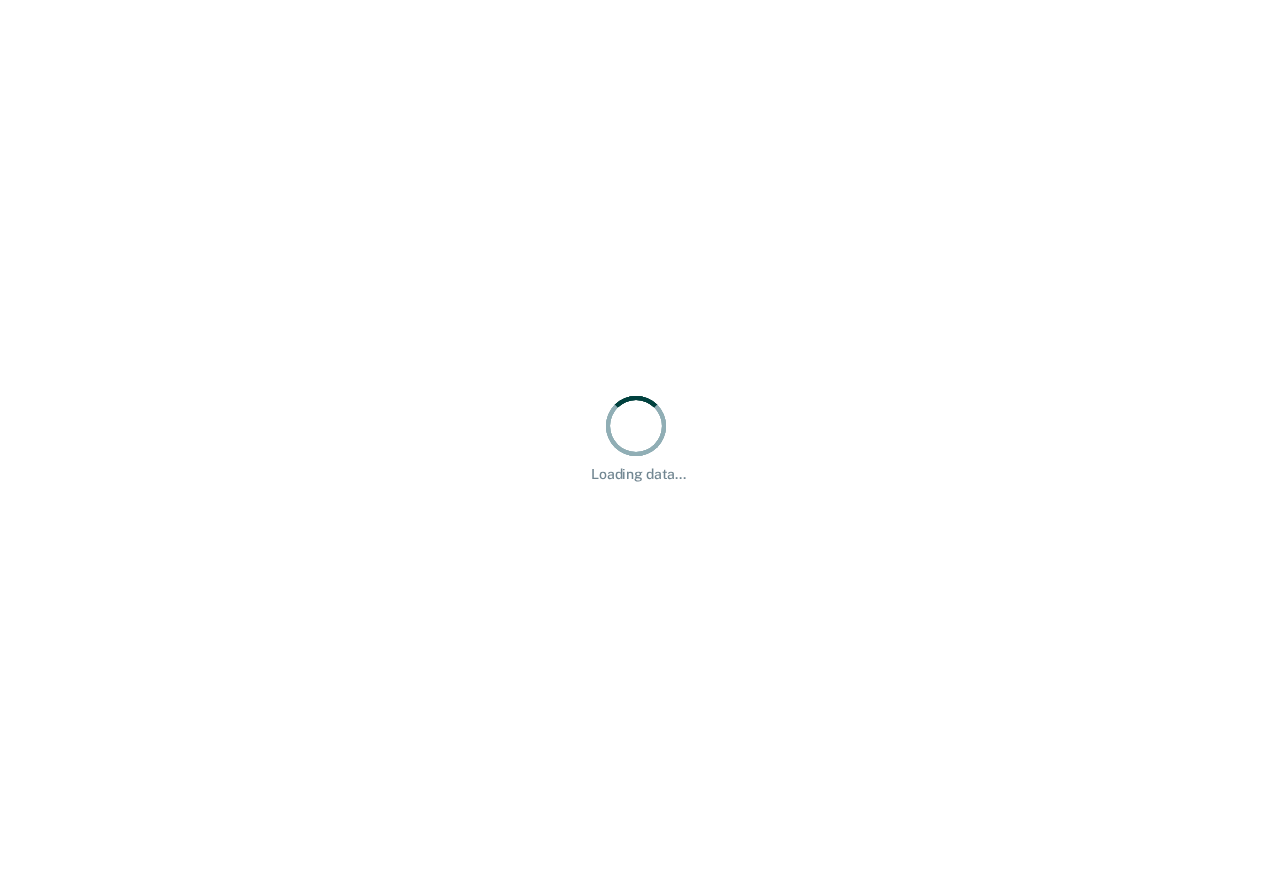 scroll, scrollTop: 0, scrollLeft: 0, axis: both 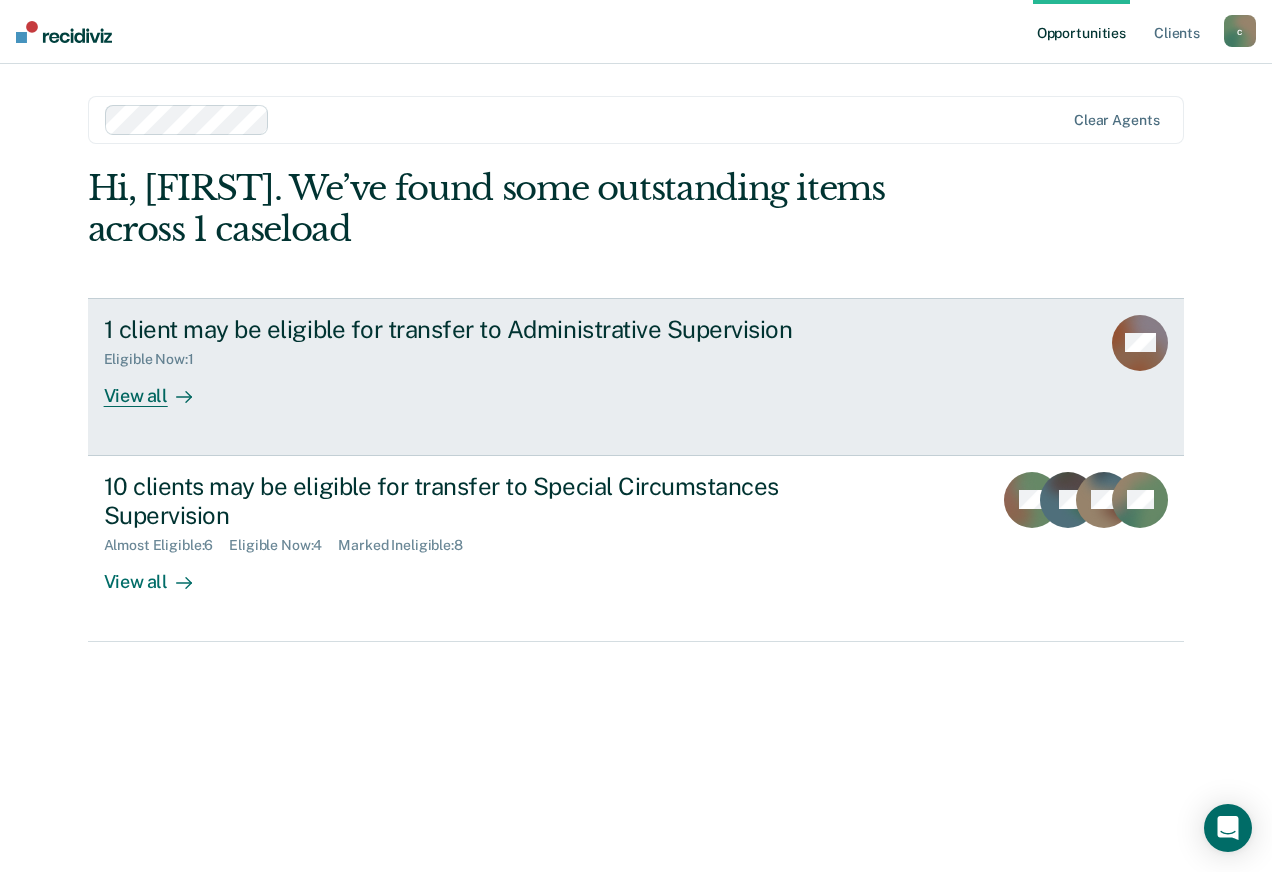 click on "View all" at bounding box center (160, 387) 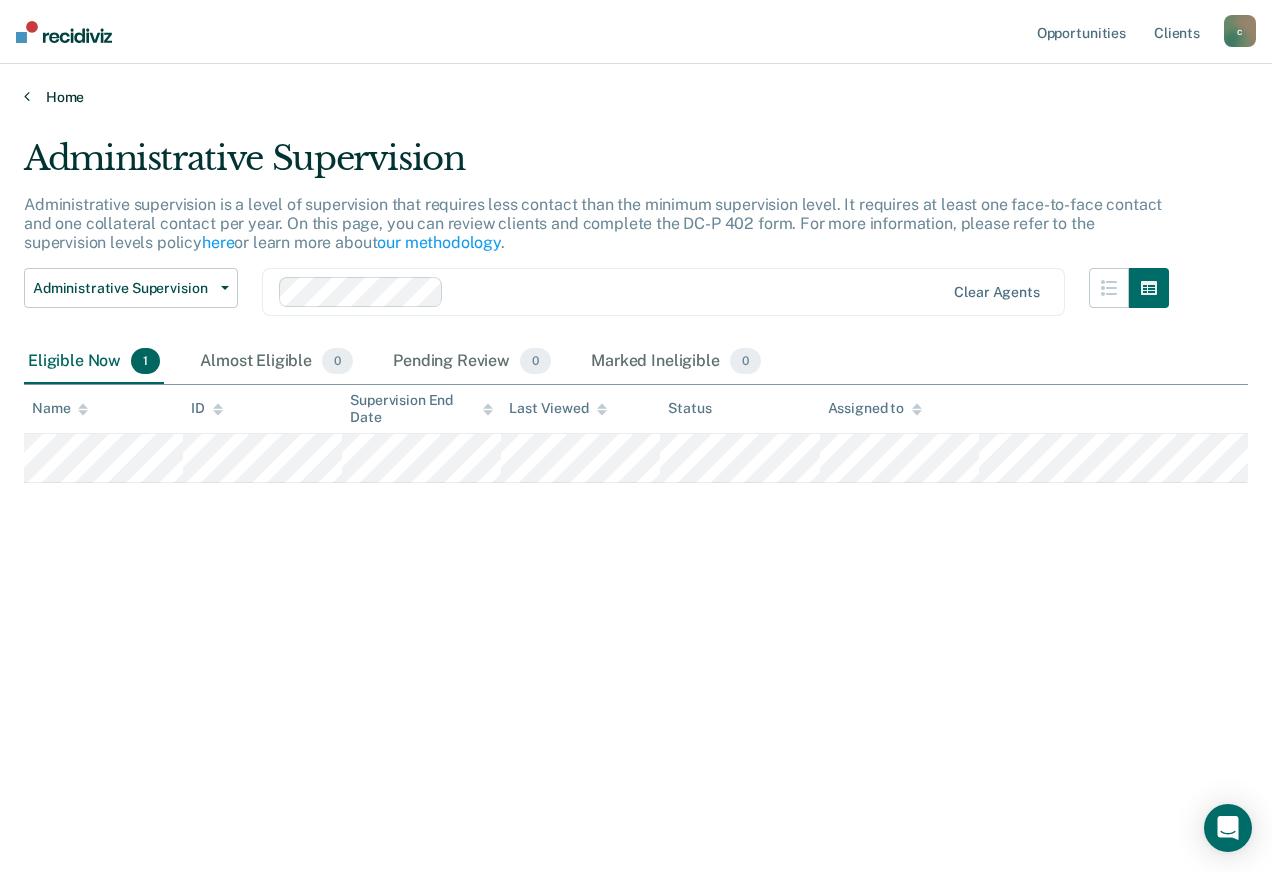click on "Home" at bounding box center [636, 97] 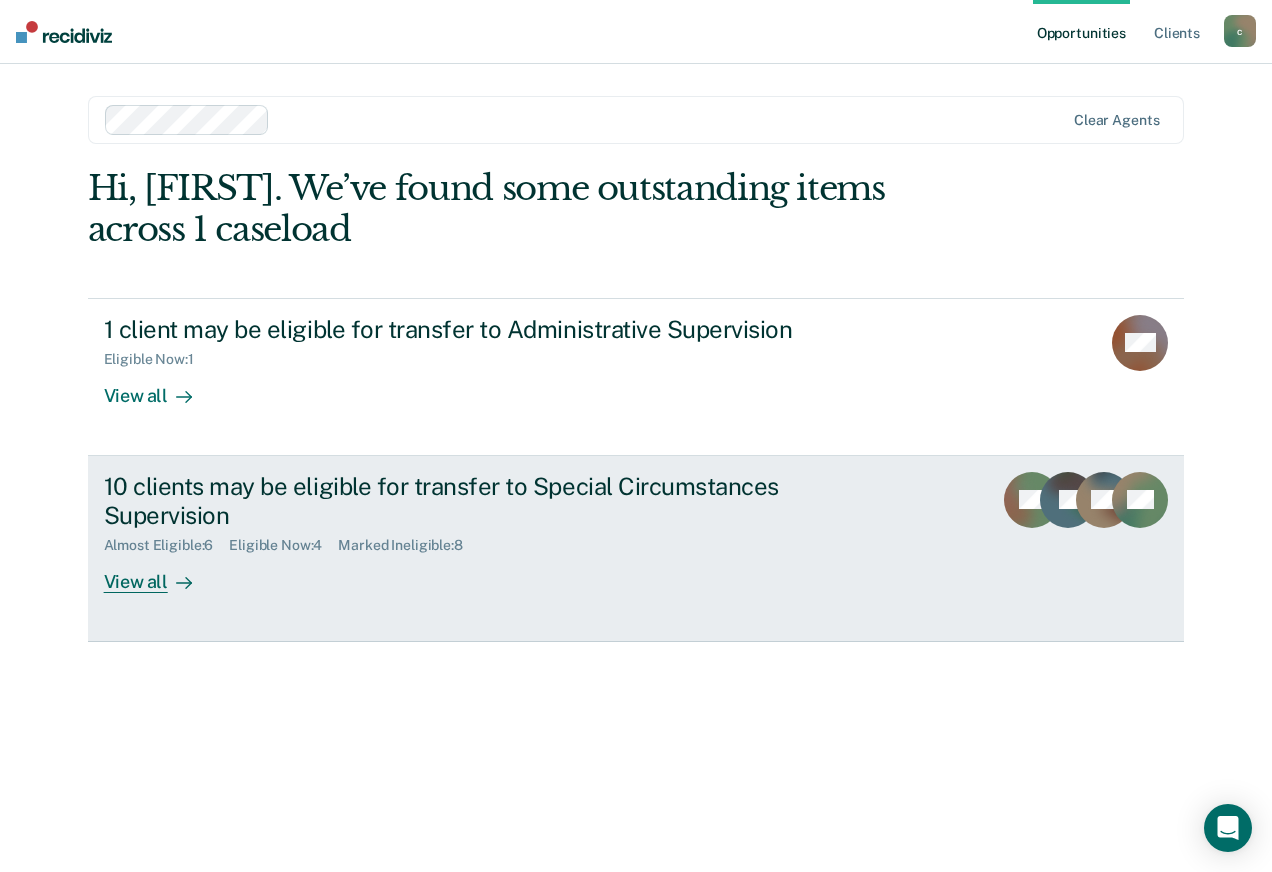 click at bounding box center [180, 581] 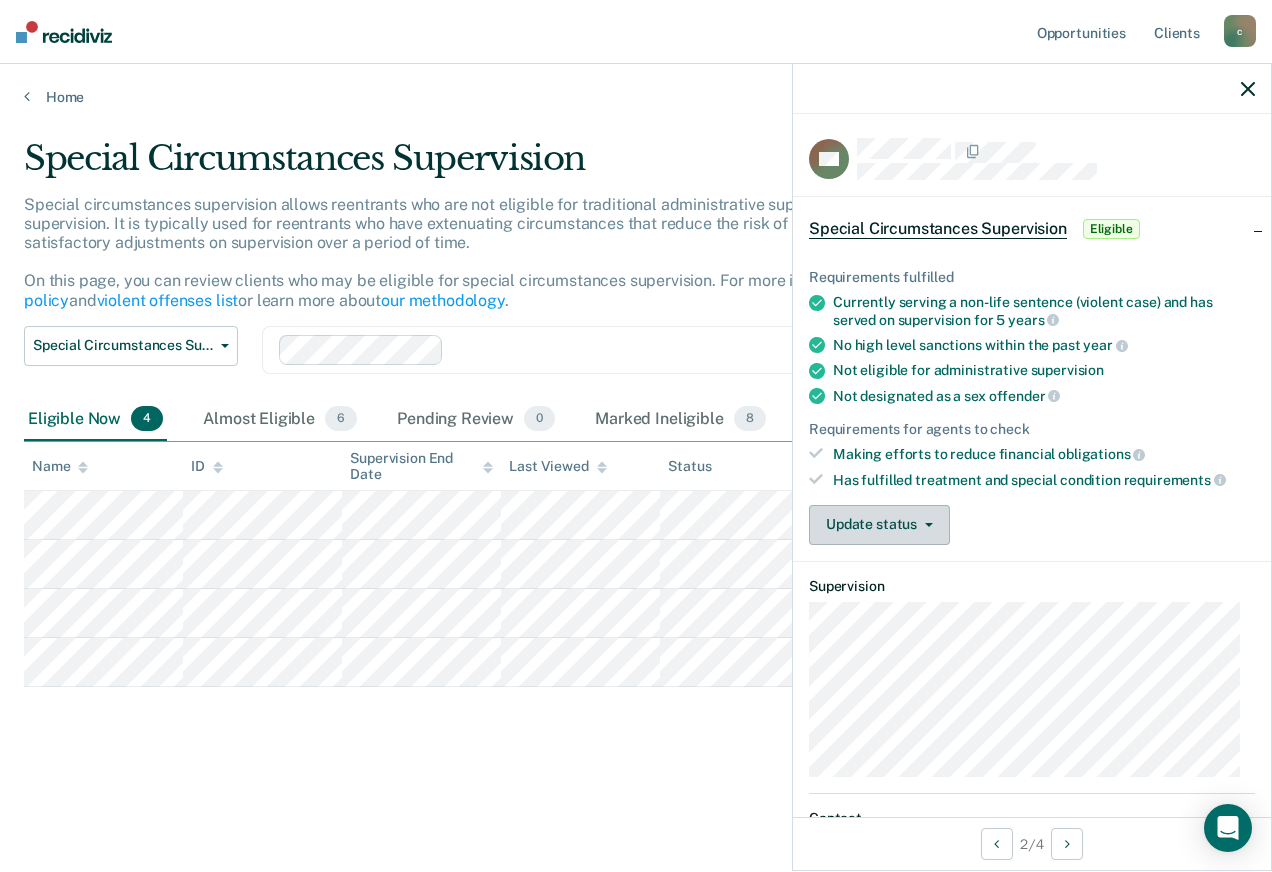 click on "Update status" at bounding box center (879, 525) 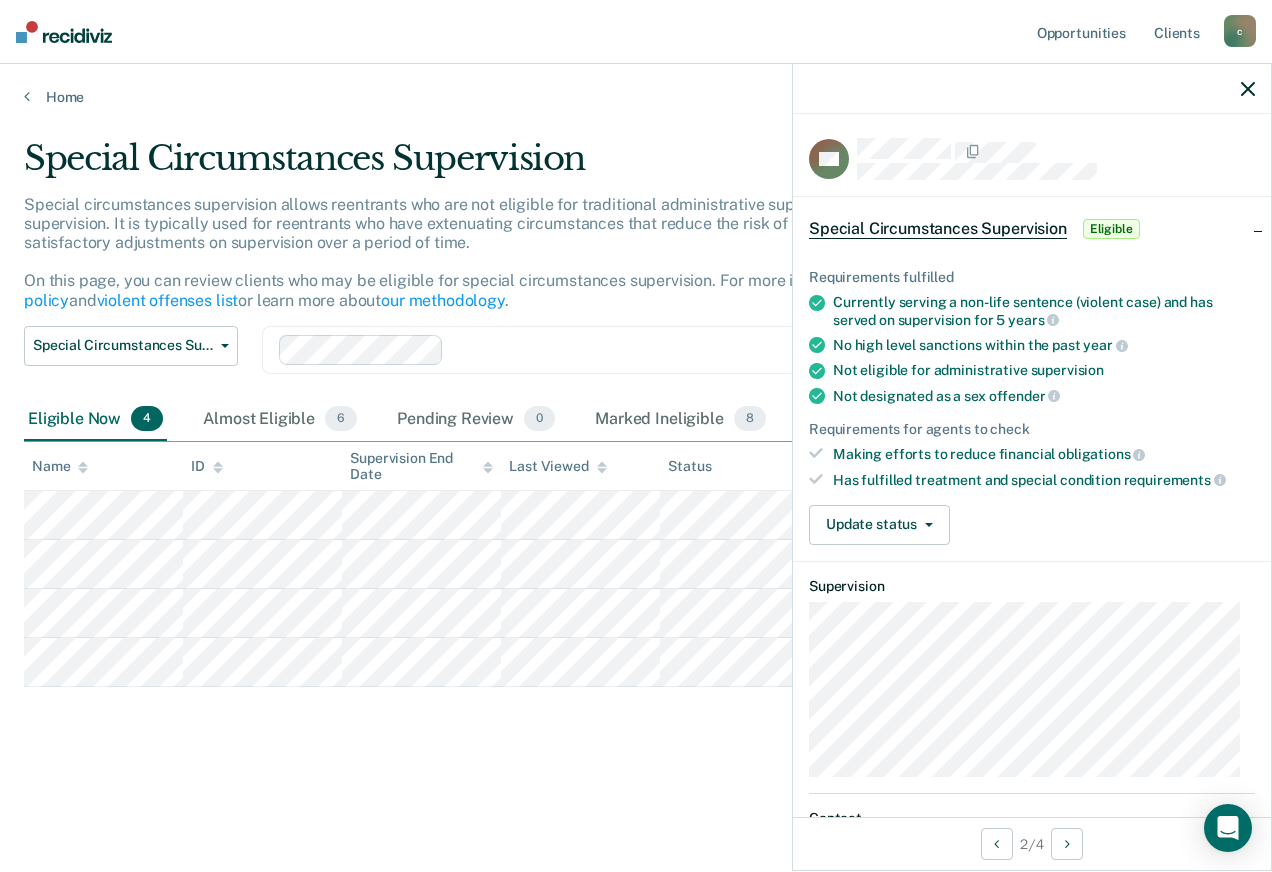 click on "Update status Mark Pending Review Mark Ineligible" at bounding box center (1032, 525) 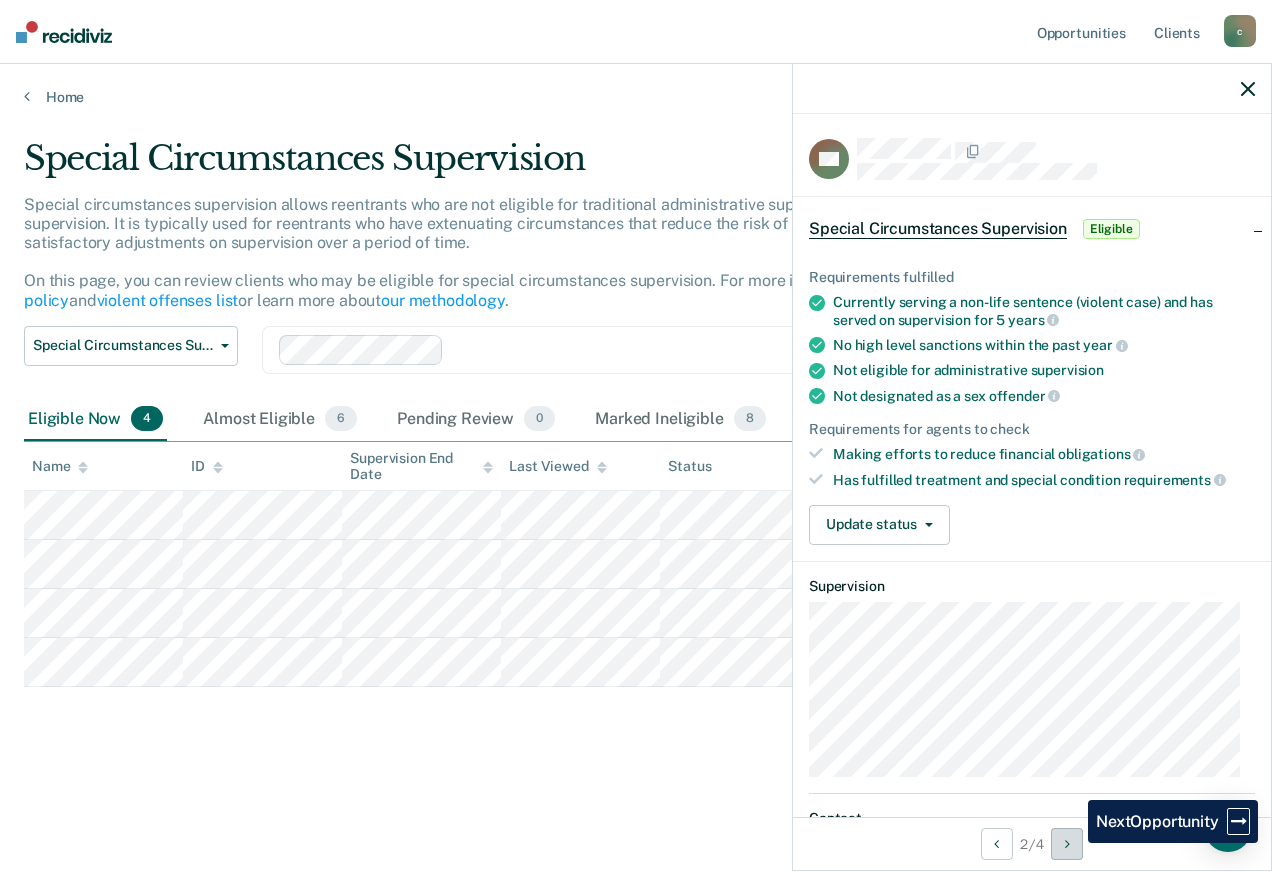 click at bounding box center (1067, 844) 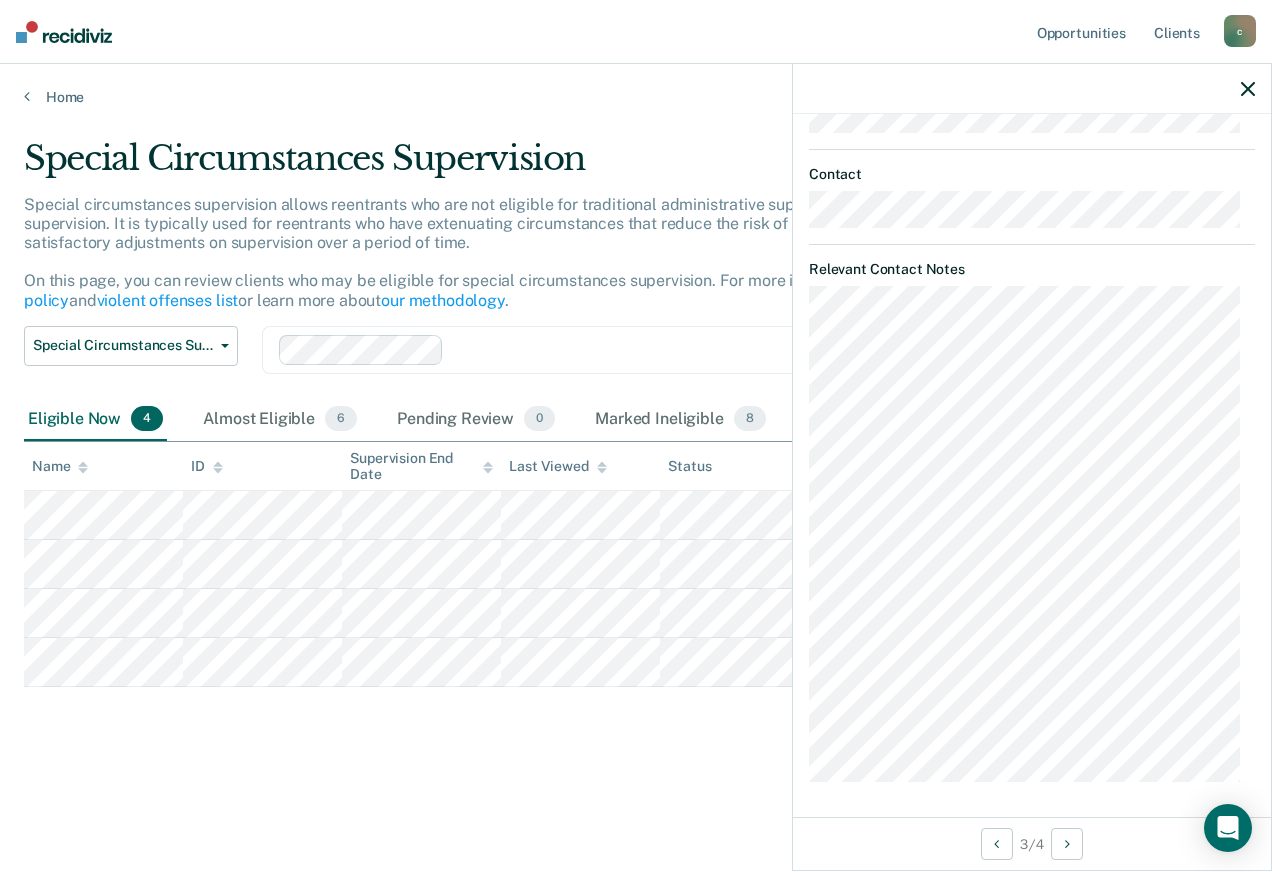 scroll, scrollTop: 646, scrollLeft: 0, axis: vertical 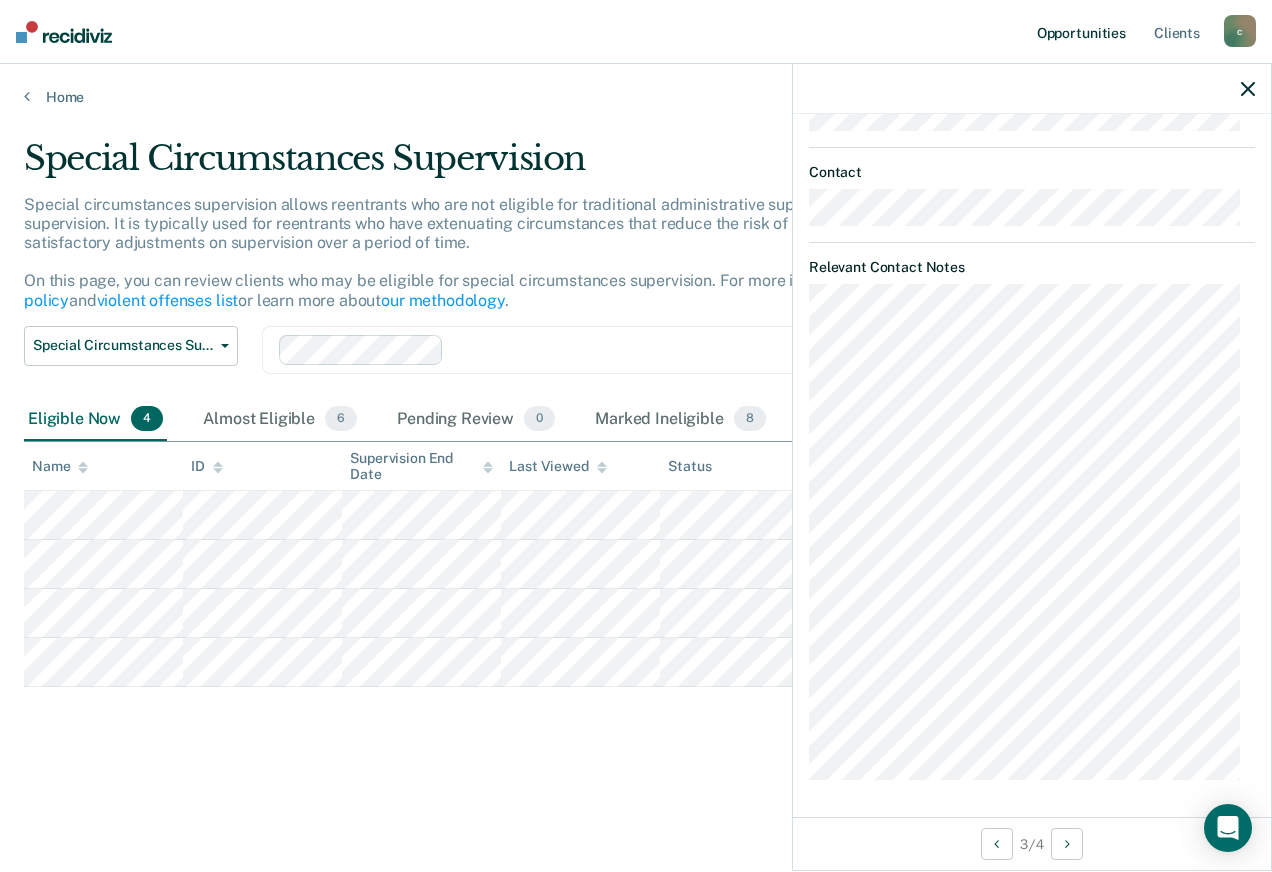 click on "Opportunities" at bounding box center [1081, 32] 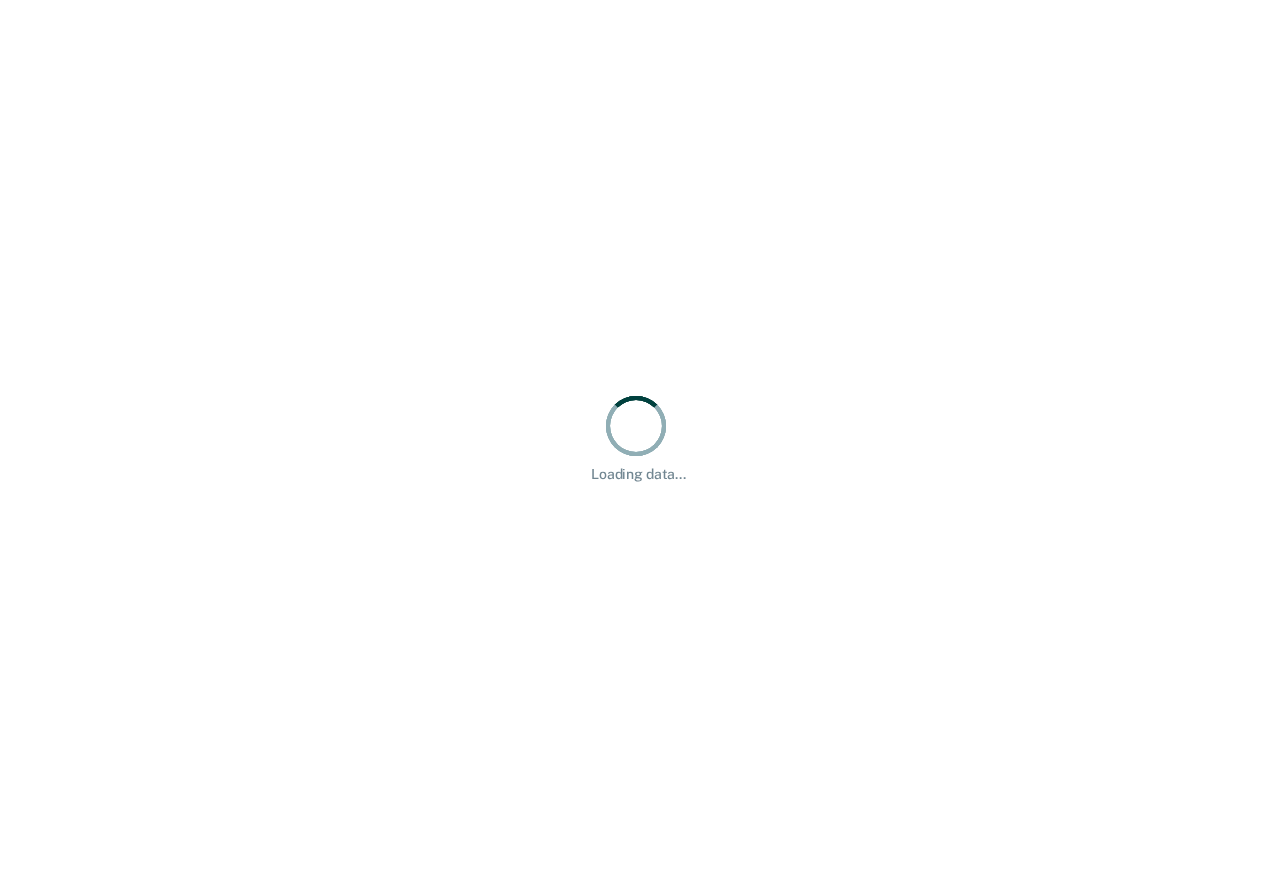 scroll, scrollTop: 0, scrollLeft: 0, axis: both 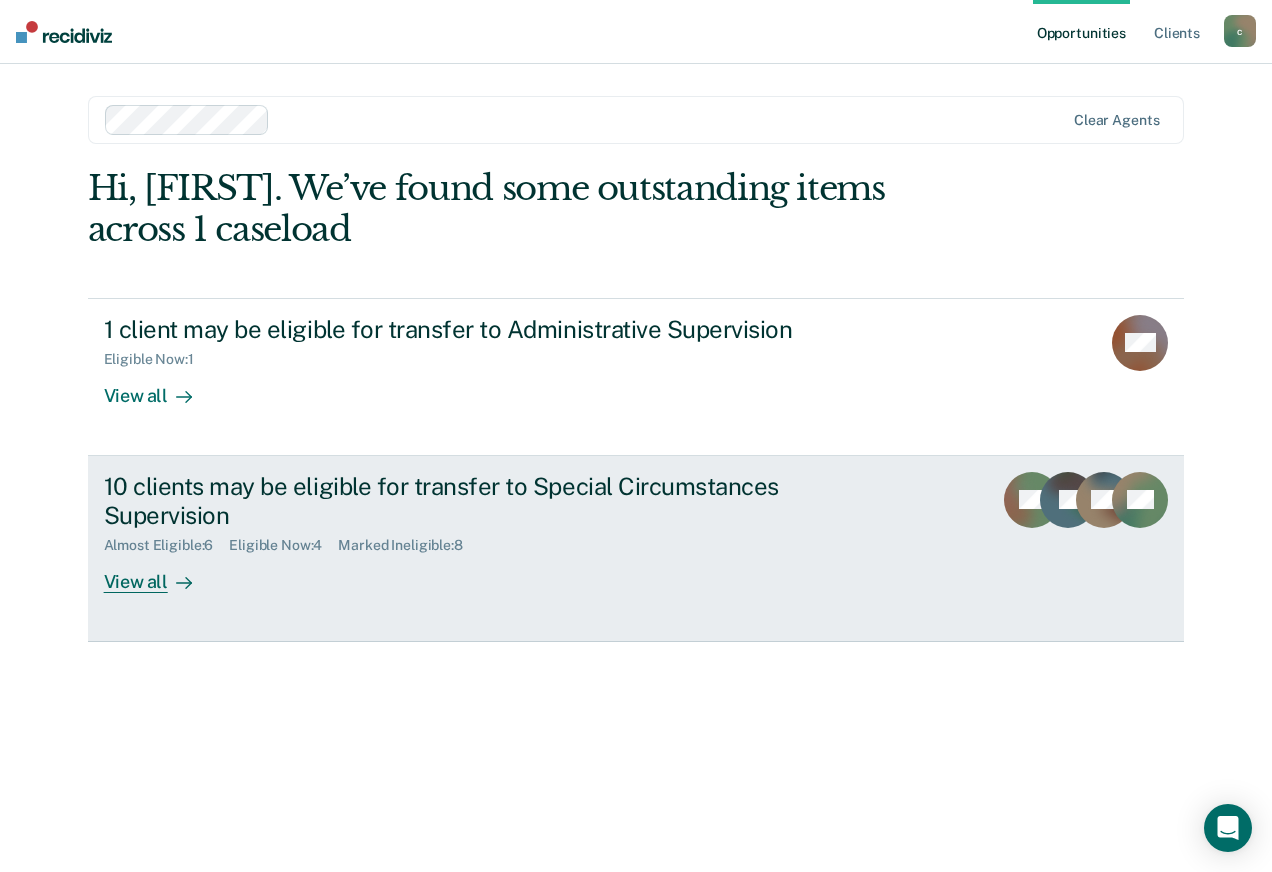 click on "View all" at bounding box center [160, 573] 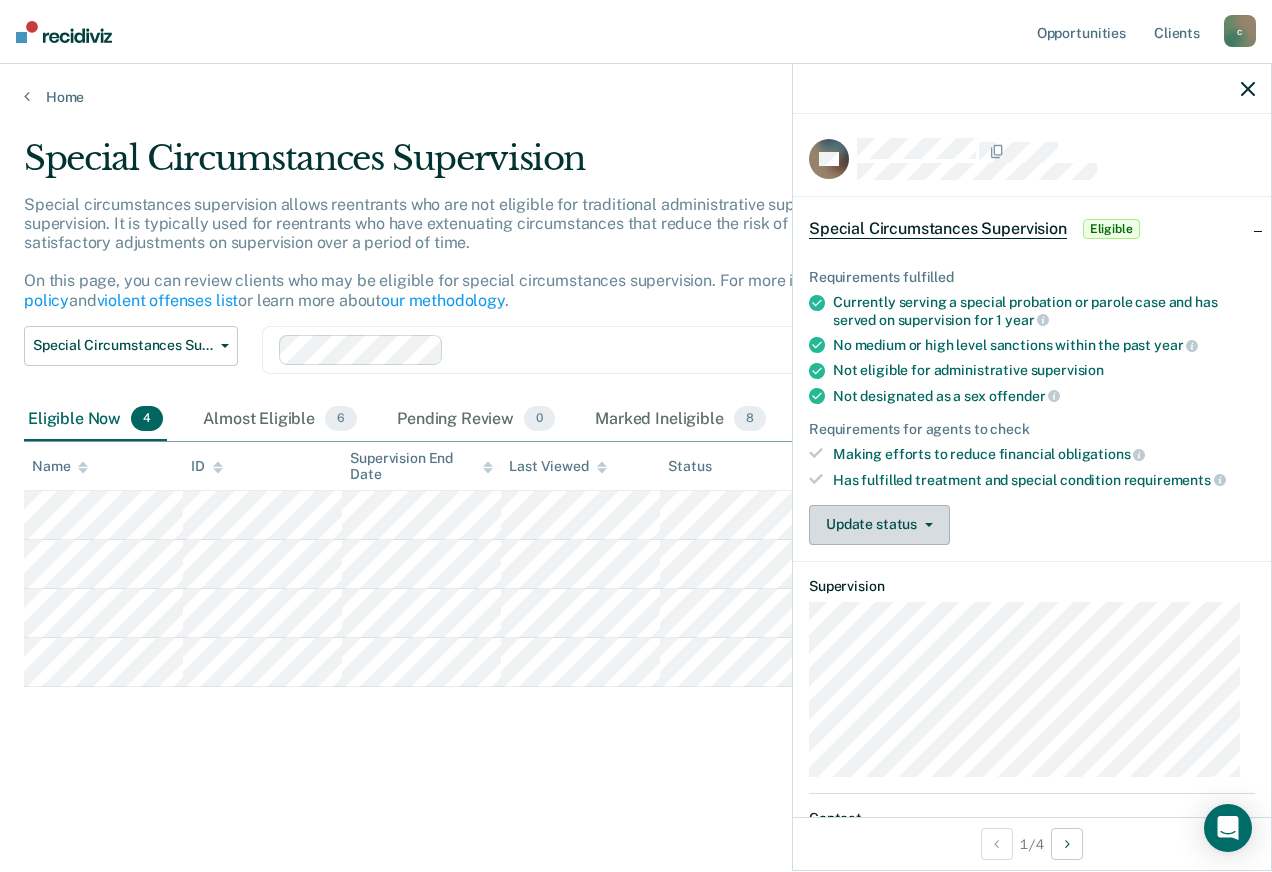 click on "Update status" at bounding box center (879, 525) 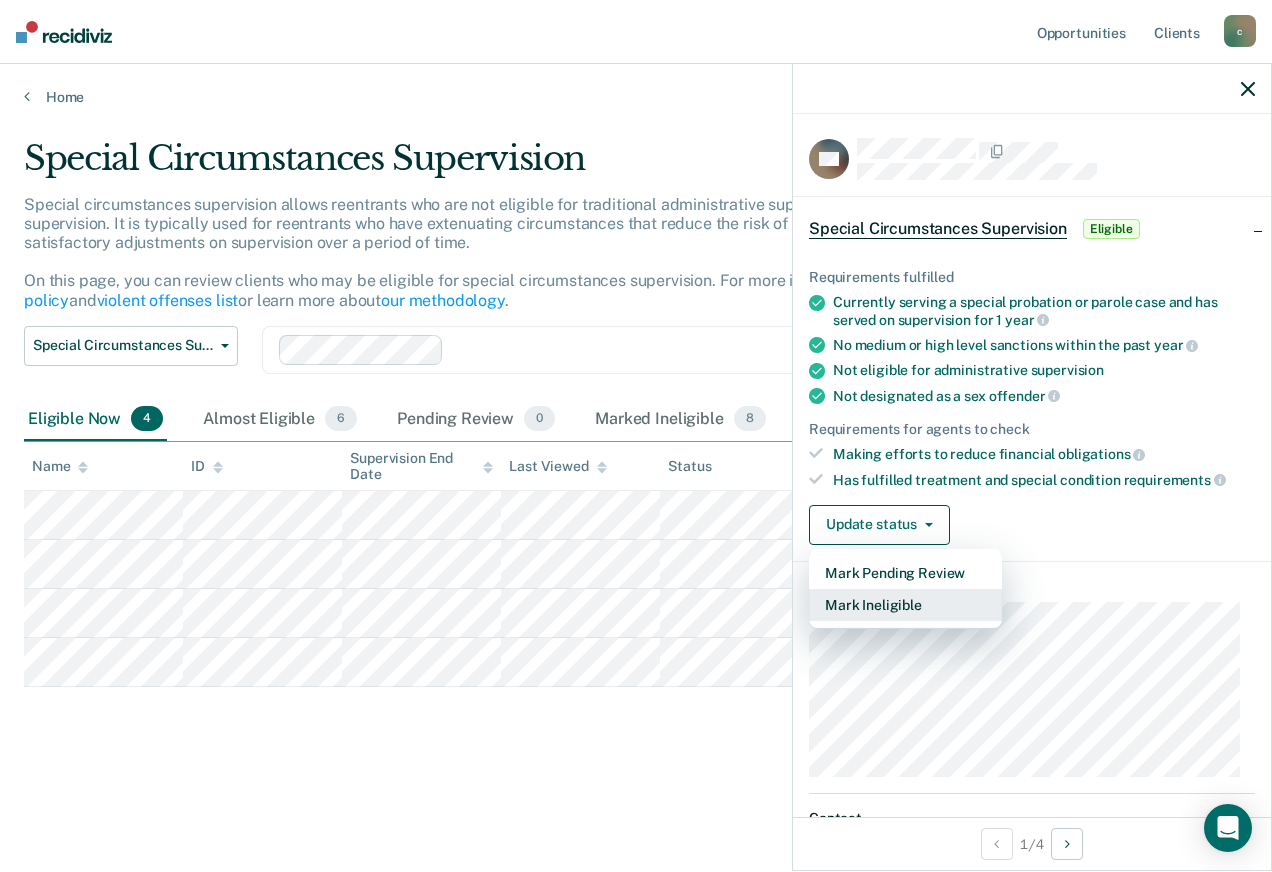 click on "Mark Ineligible" at bounding box center [905, 605] 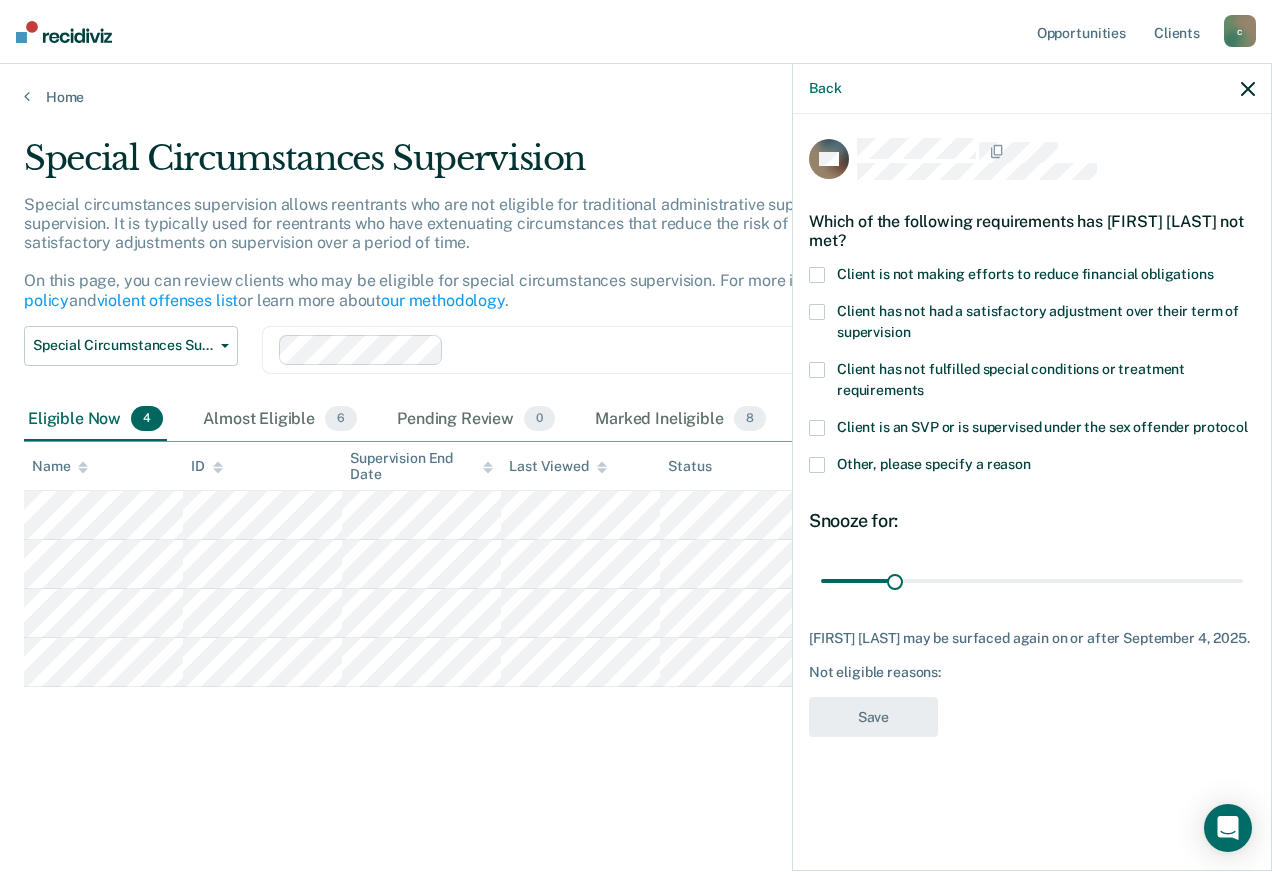 click at bounding box center [817, 465] 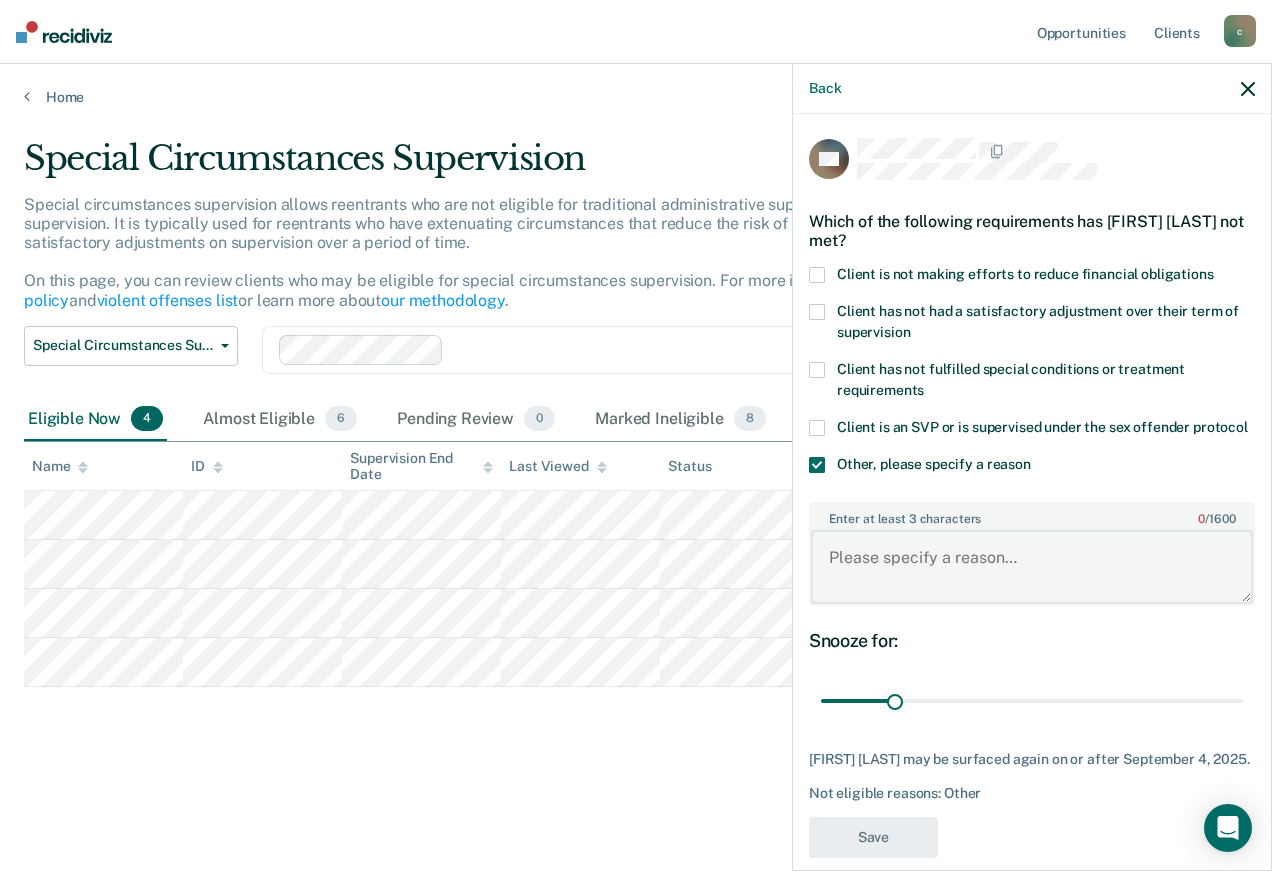 click on "Enter at least 3 characters 0  /  1600" at bounding box center (1032, 567) 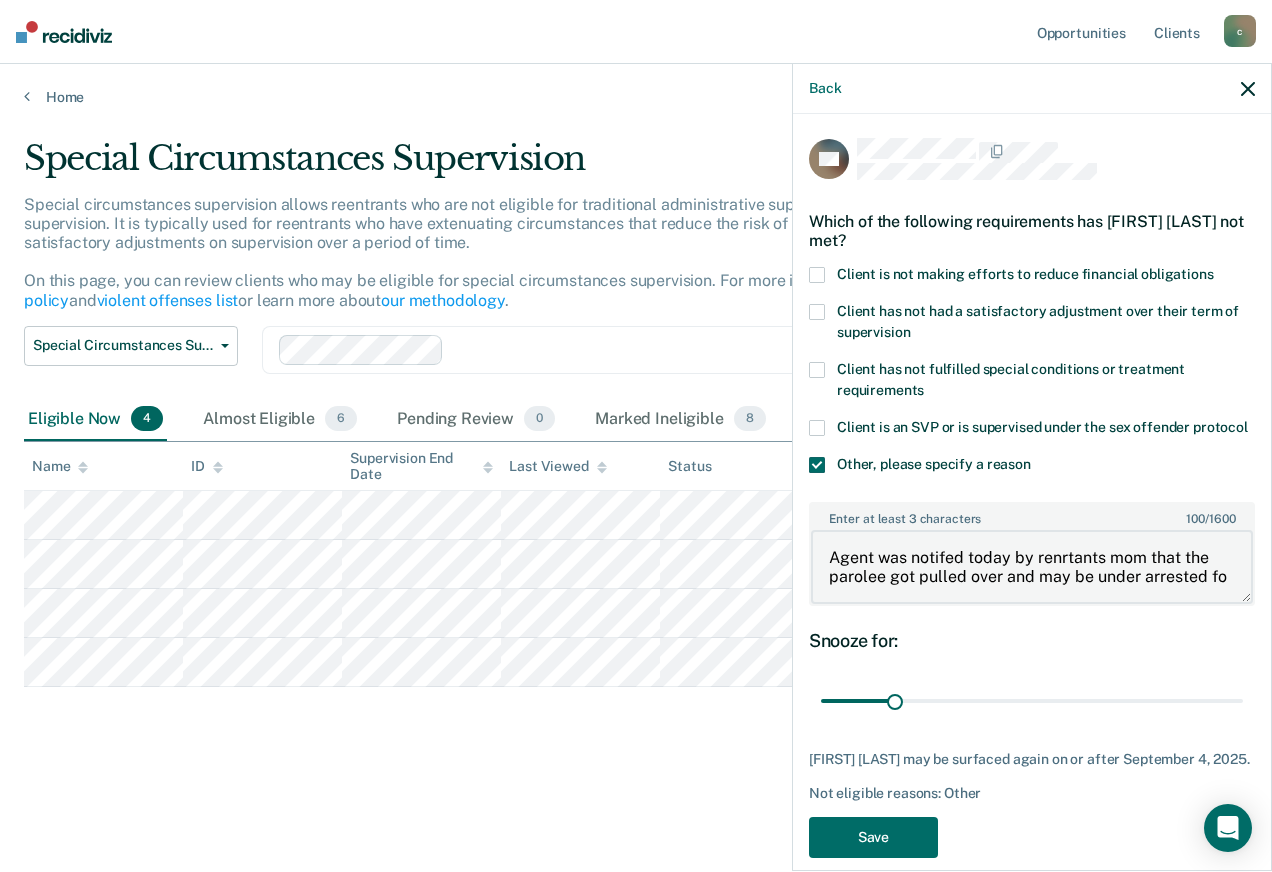 scroll, scrollTop: 3, scrollLeft: 0, axis: vertical 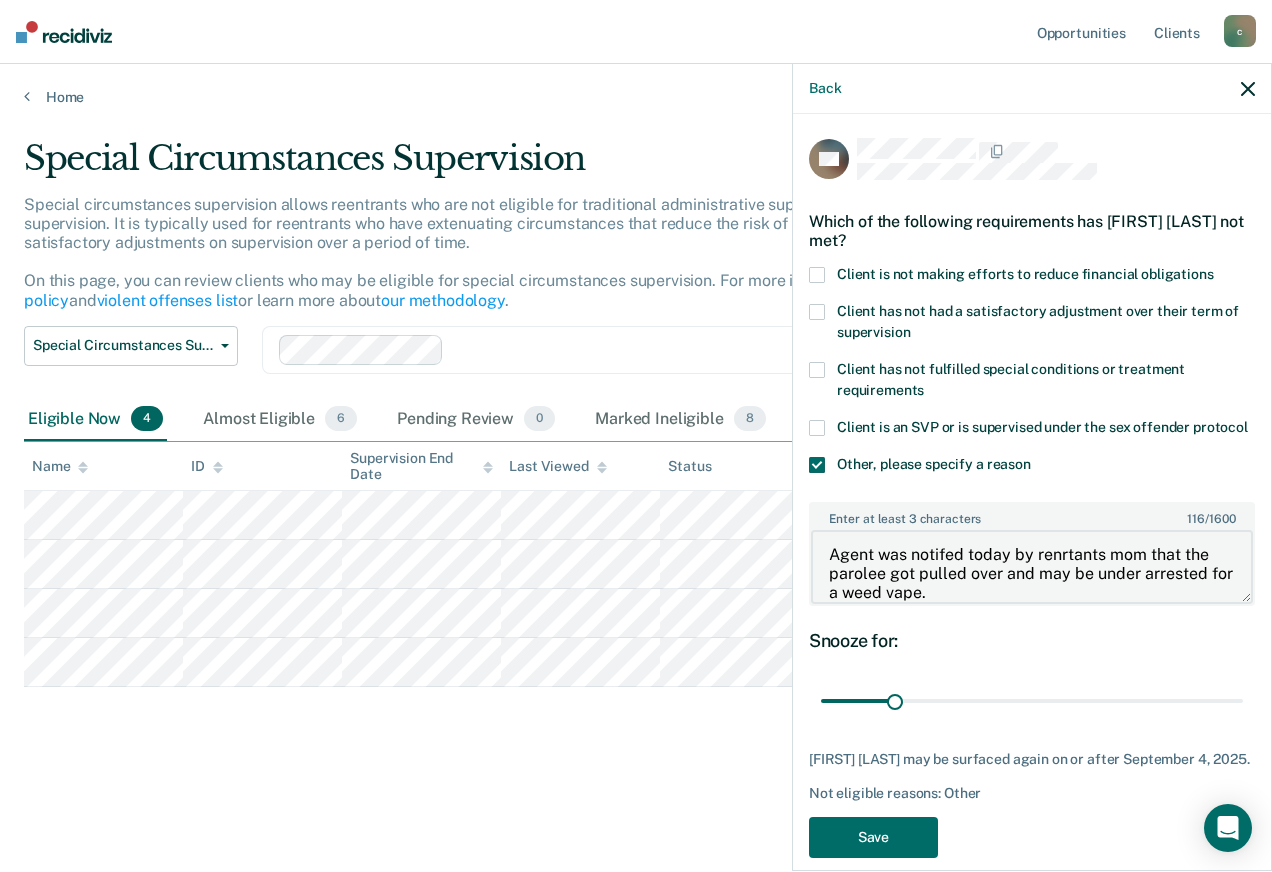 click on "Agent was notifed today by renrtants mom that the parolee got pulled over and may be under arrested for a weed vape." at bounding box center [1032, 567] 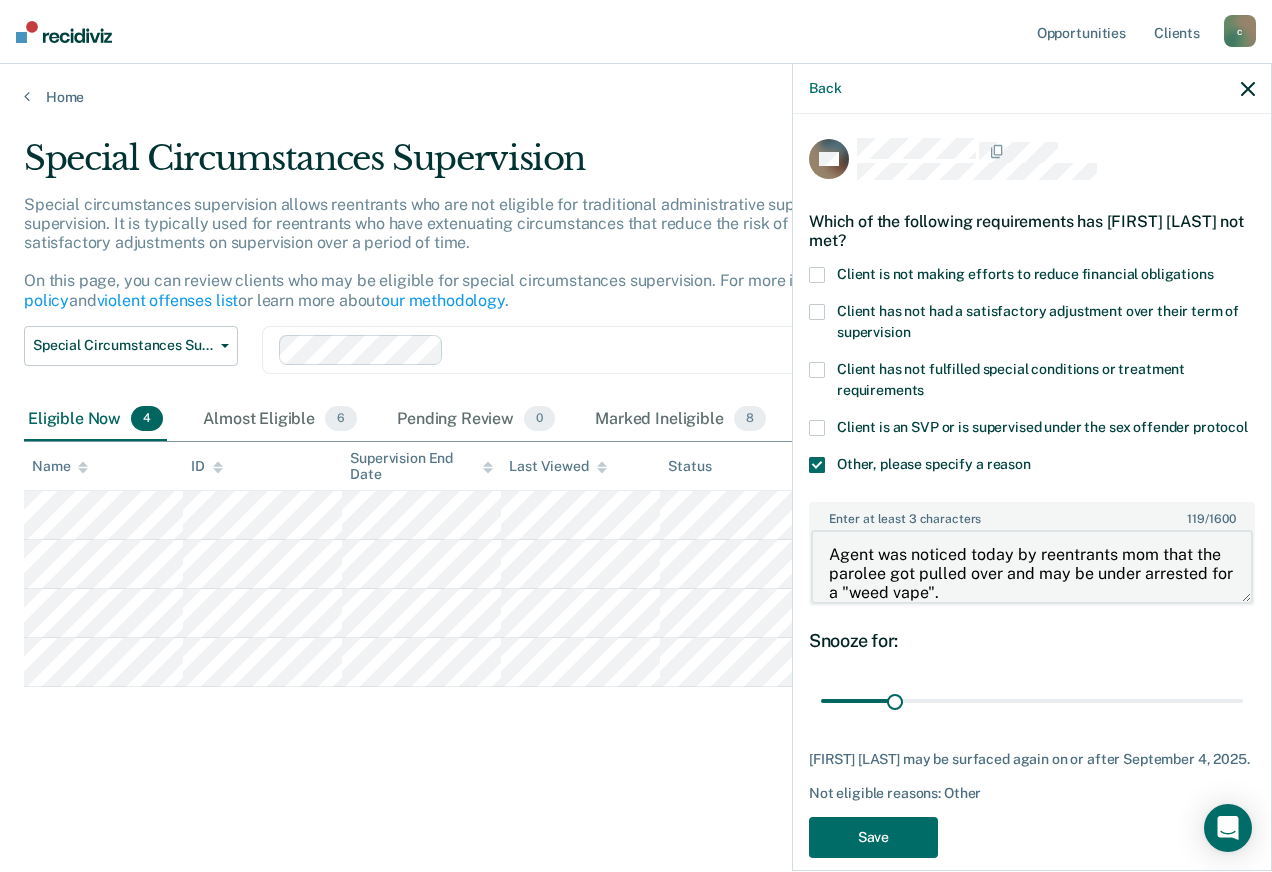 click on "Agent was noticed today by reentrants mom that the parolee got pulled over and may be under arrested for a "weed vape"." at bounding box center [1032, 567] 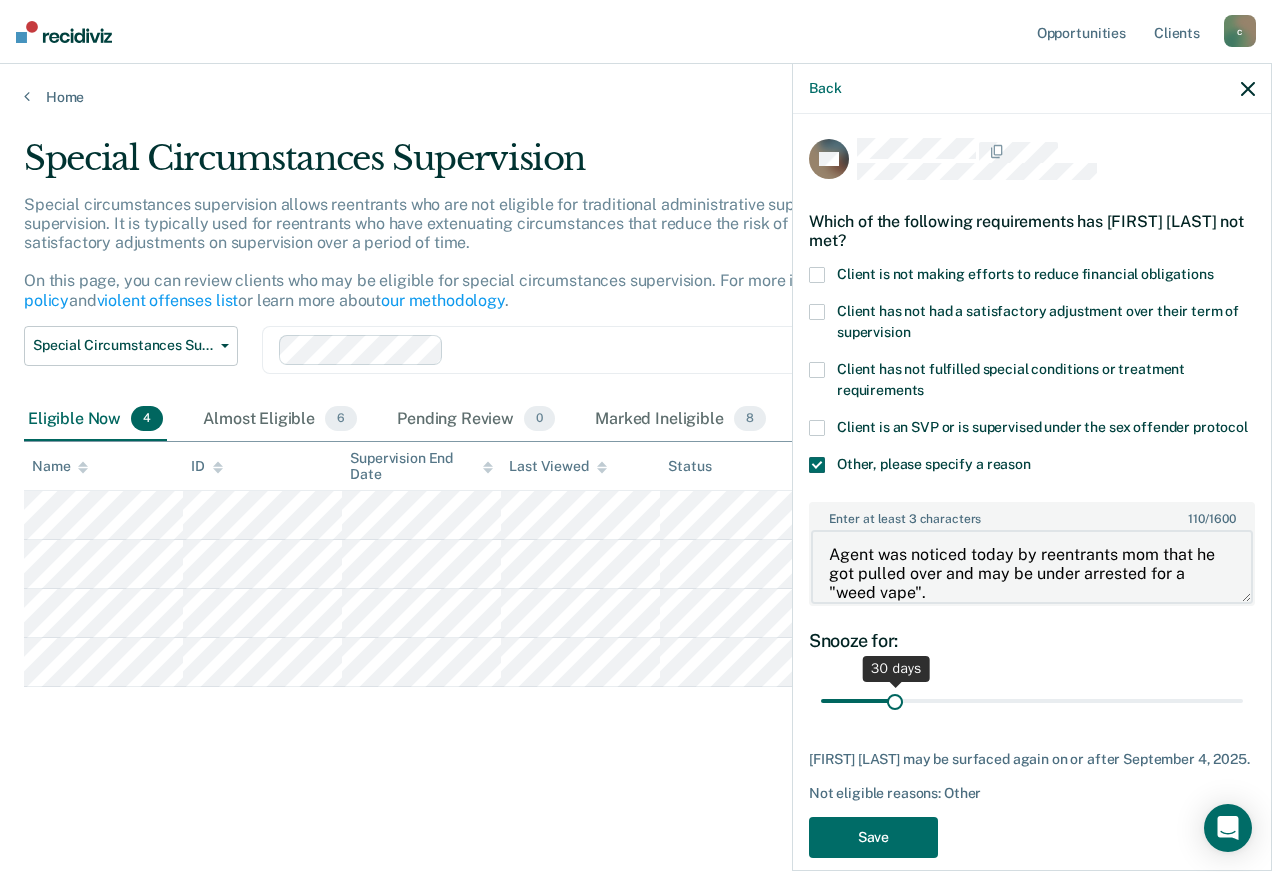 type on "Agent was noticed today by reentrants mom that he got pulled over and may be under arrested for a "weed vape"." 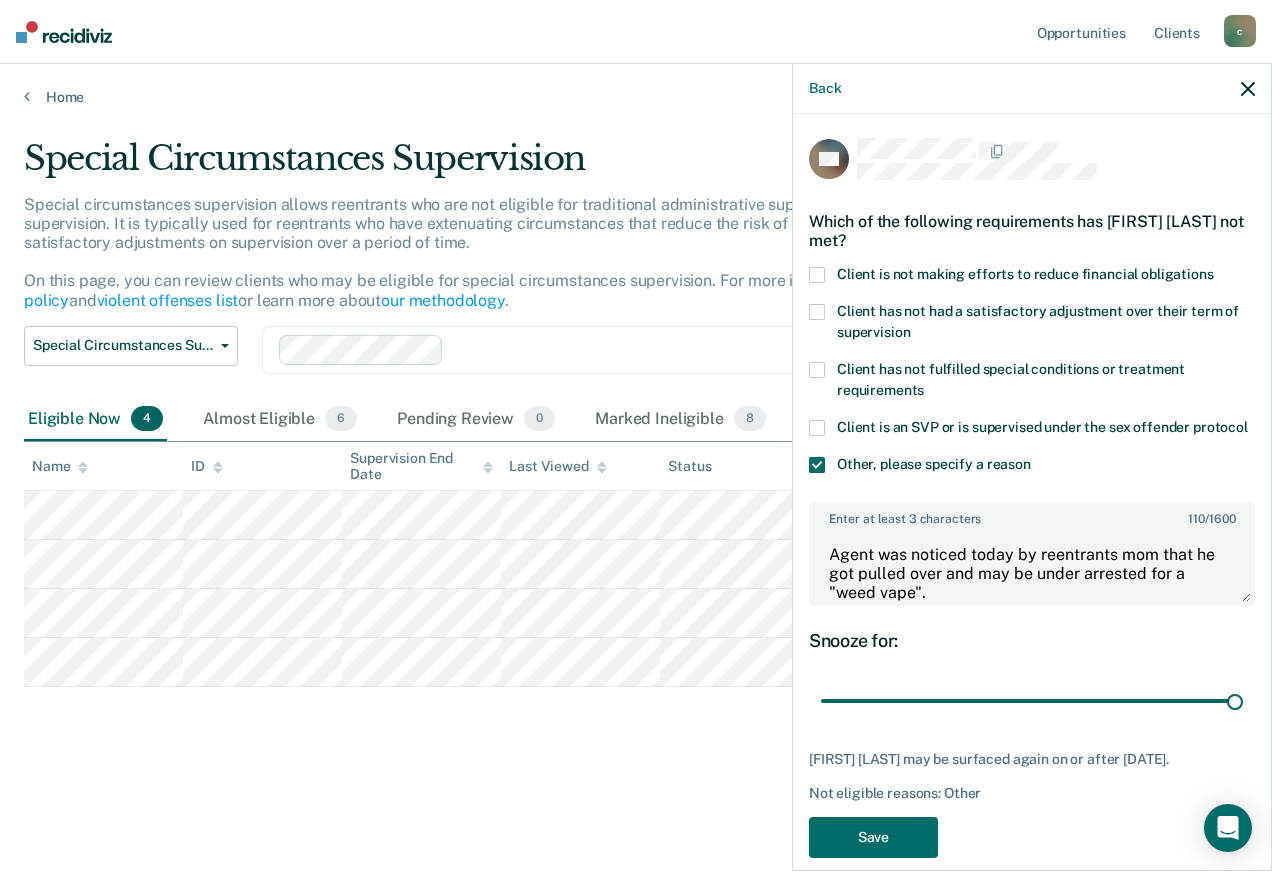 drag, startPoint x: 893, startPoint y: 721, endPoint x: 1251, endPoint y: 703, distance: 358.45224 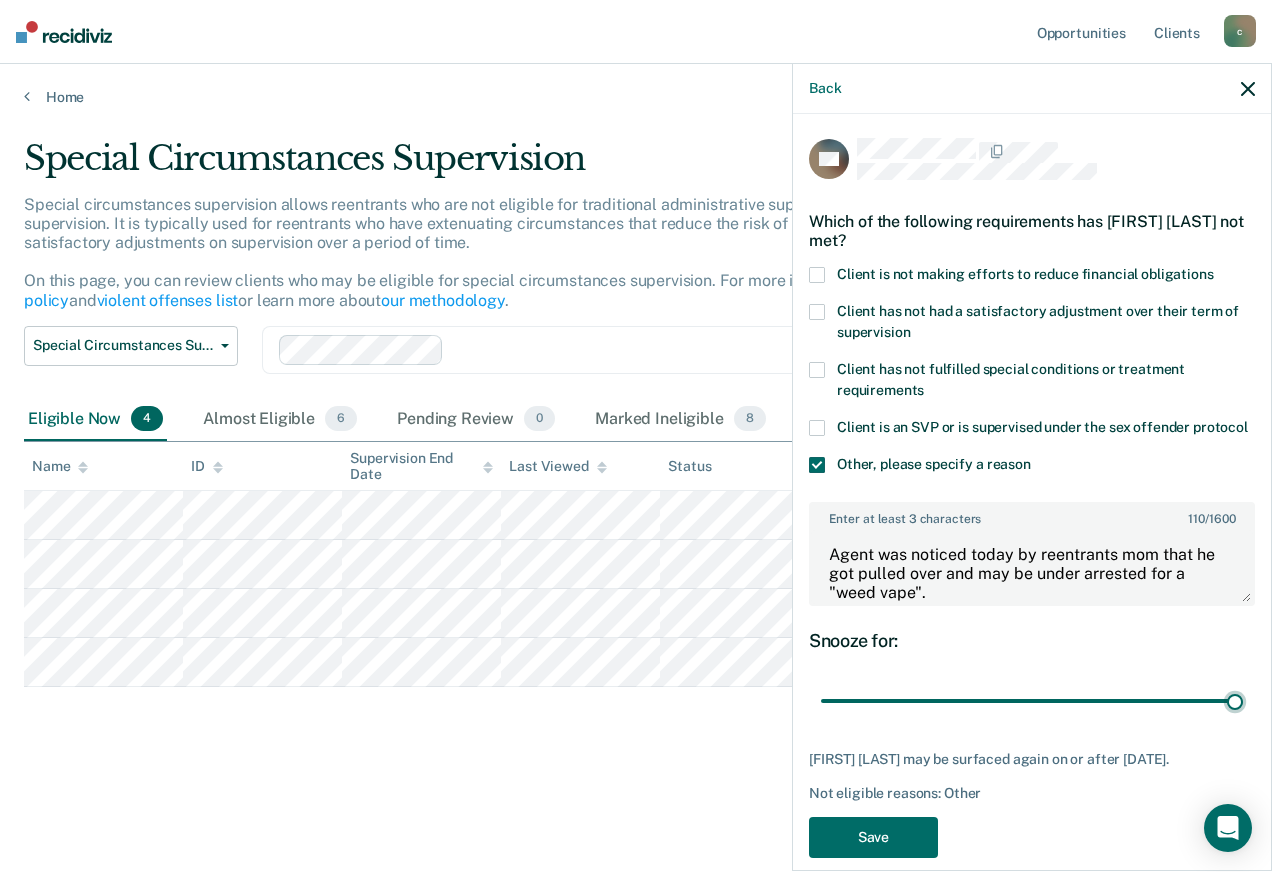 type on "180" 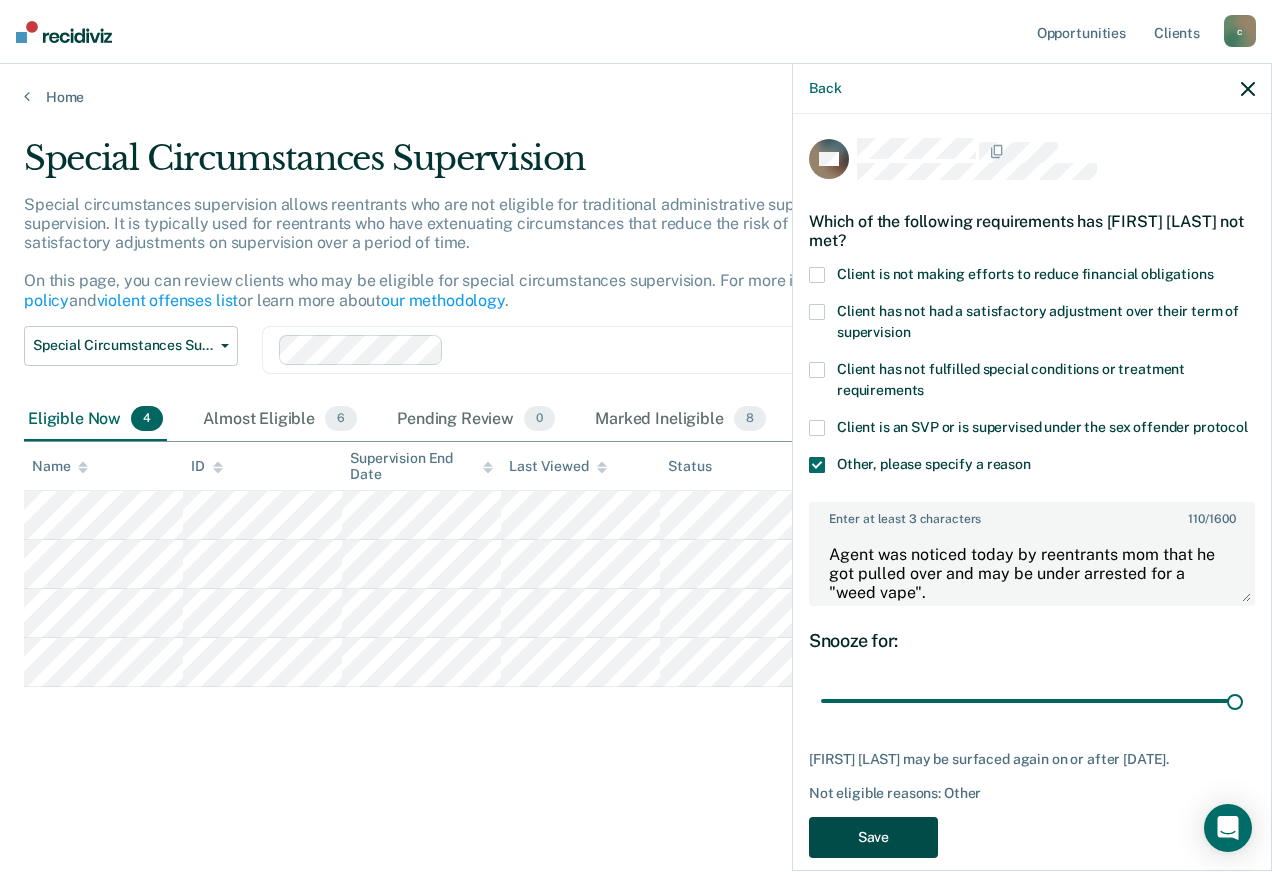 click on "Save" at bounding box center (873, 837) 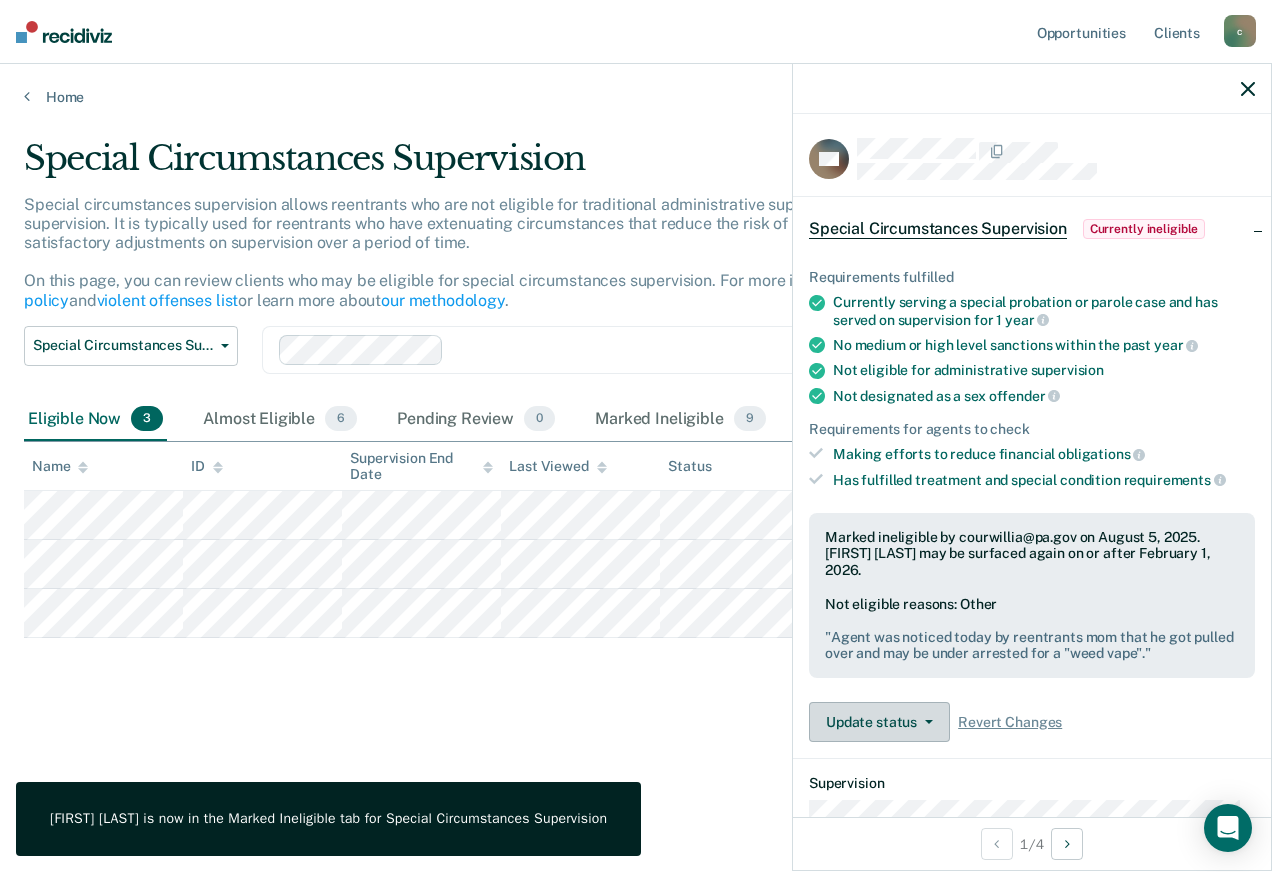 click on "Update status" at bounding box center (879, 722) 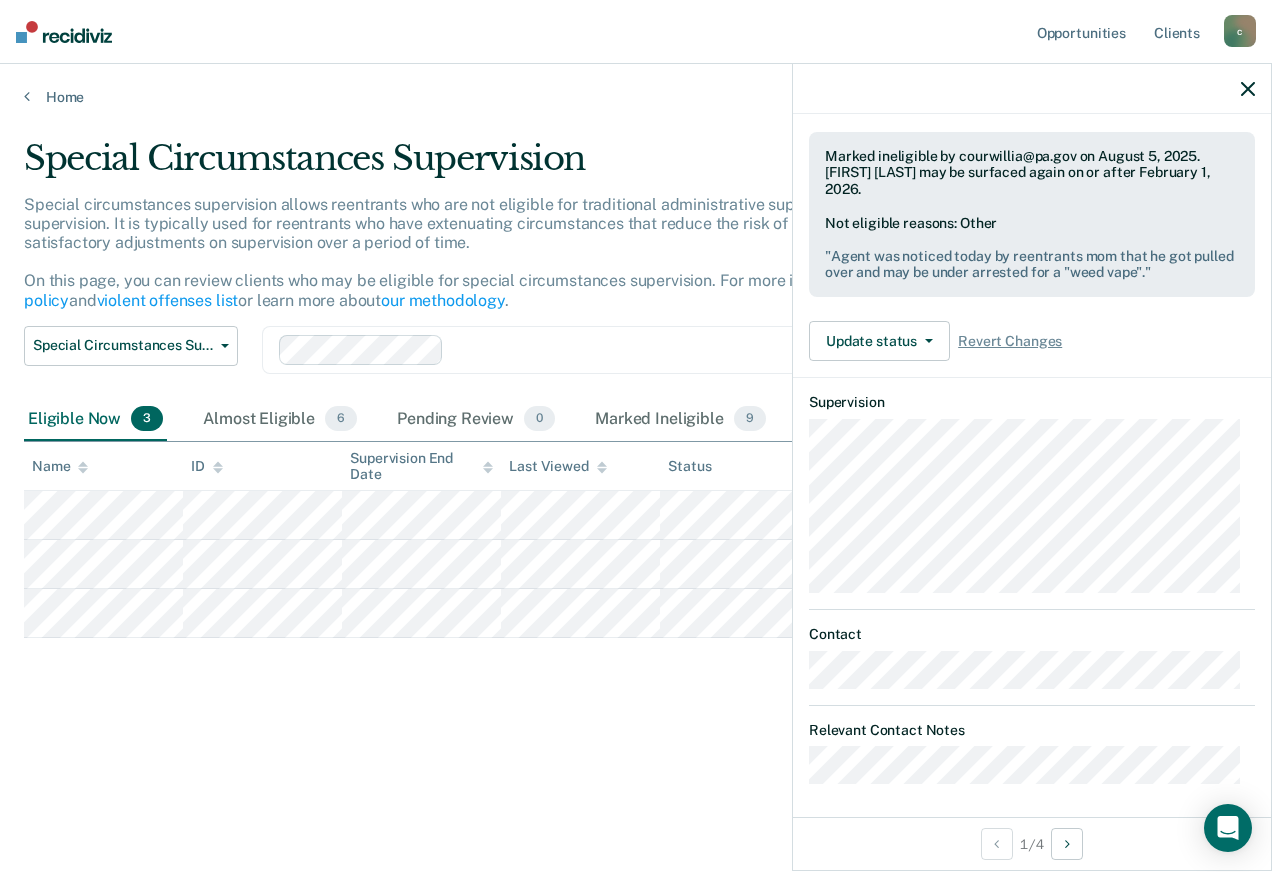 scroll, scrollTop: 386, scrollLeft: 0, axis: vertical 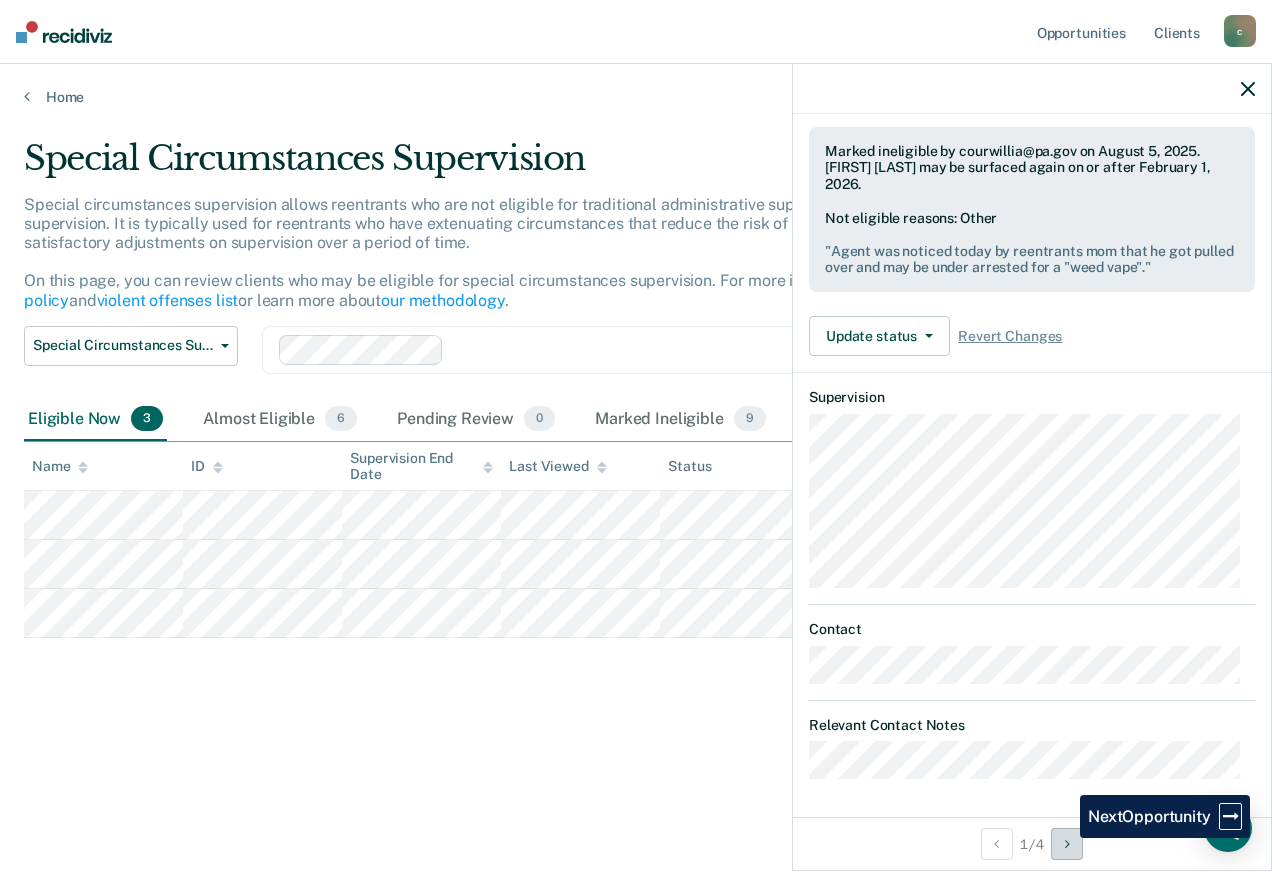 click at bounding box center [1067, 844] 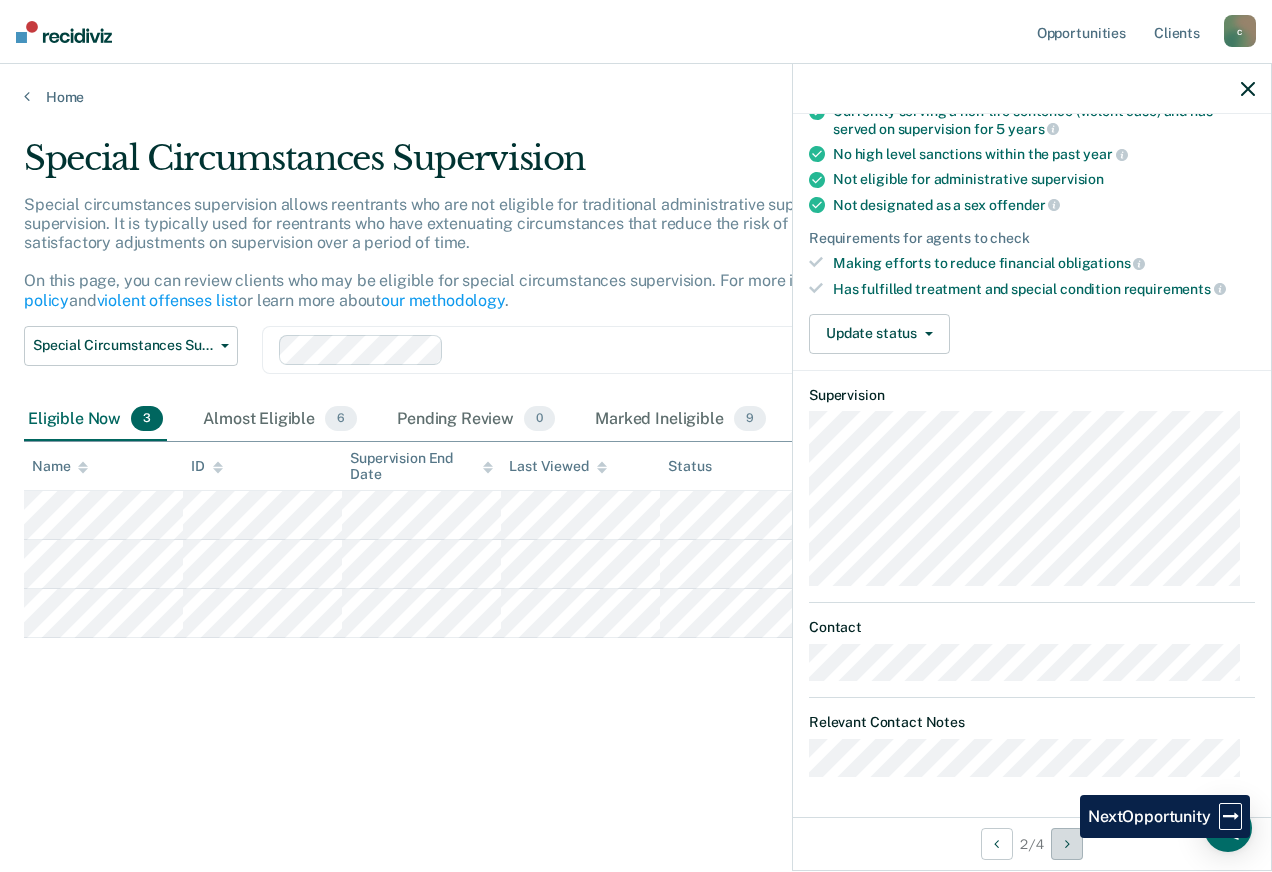 scroll, scrollTop: 188, scrollLeft: 0, axis: vertical 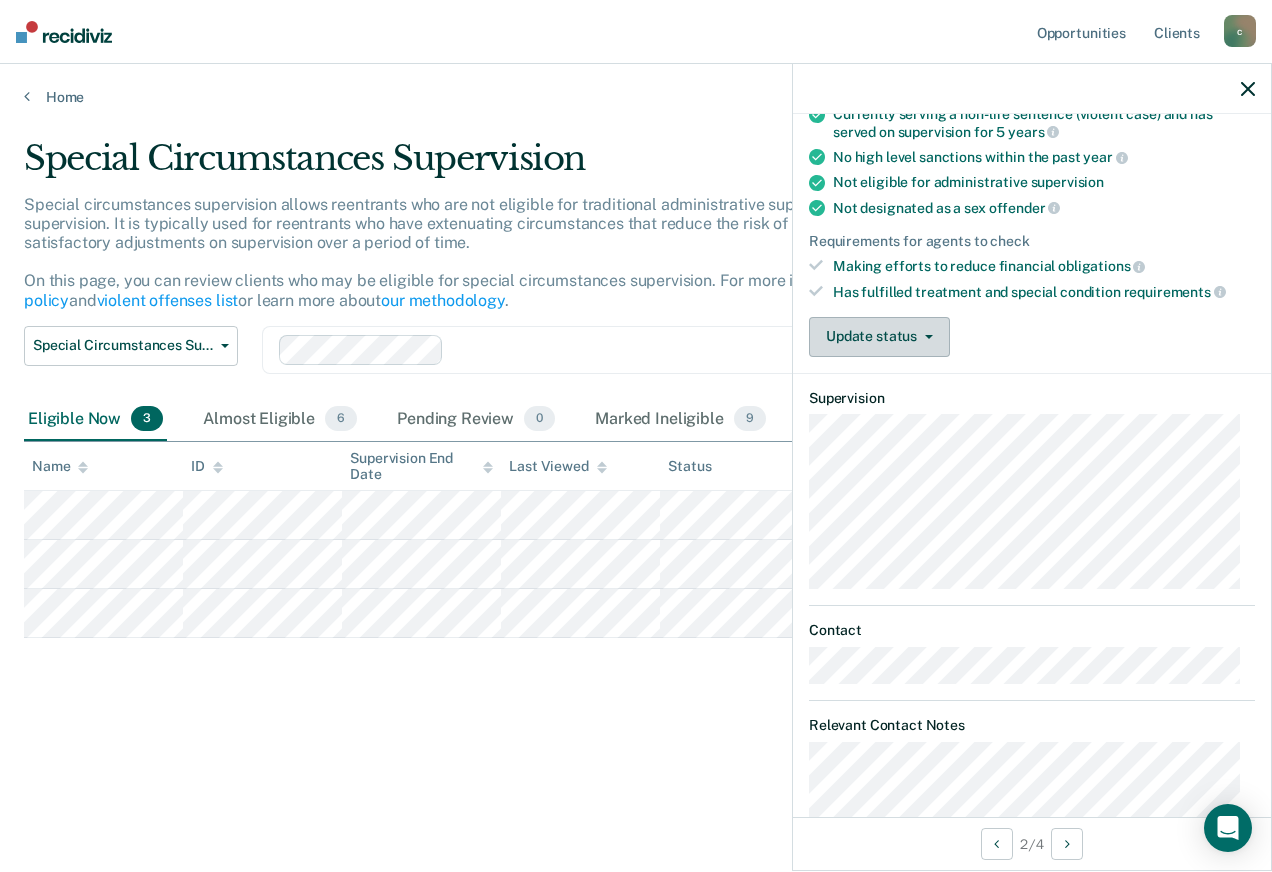 click on "Update status" at bounding box center [879, 337] 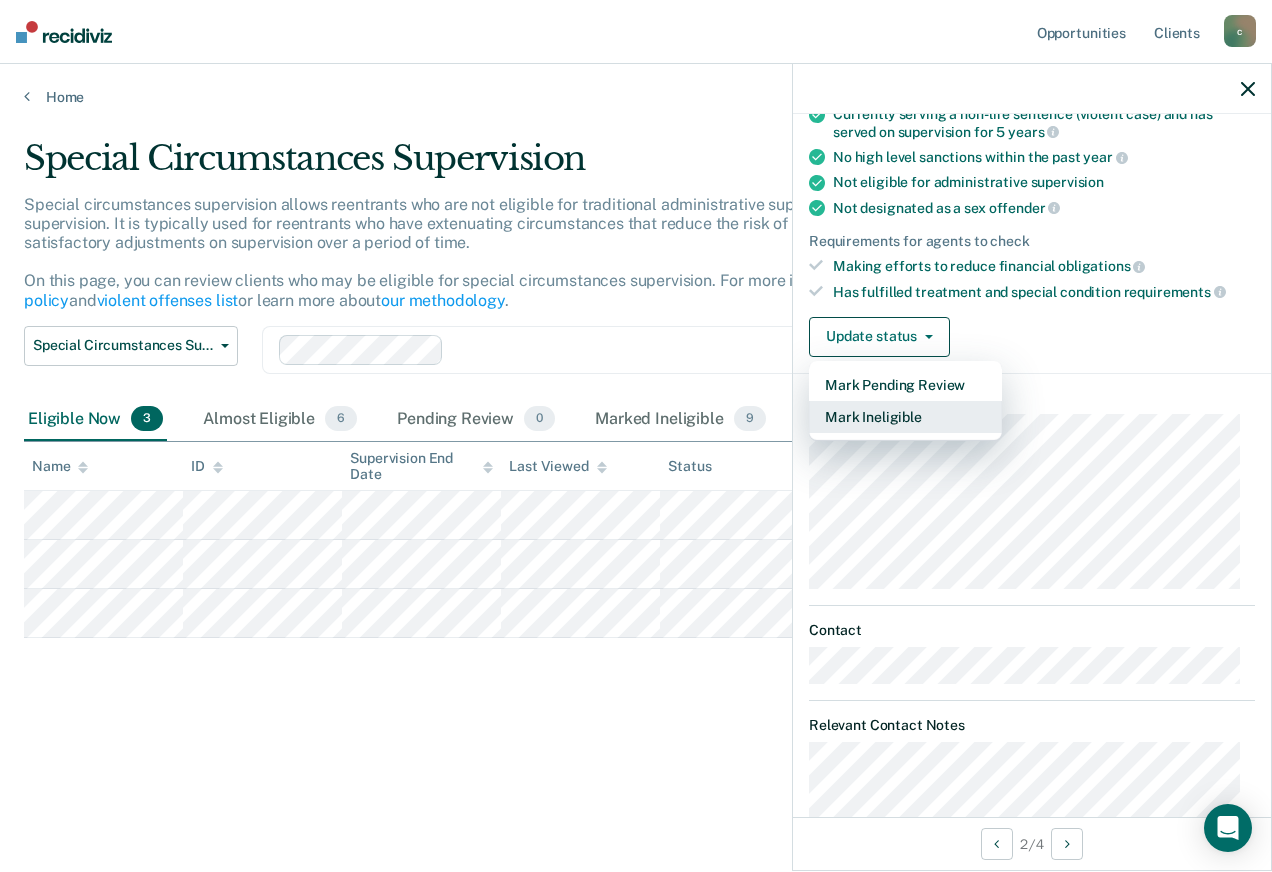 click on "Mark Ineligible" at bounding box center (905, 417) 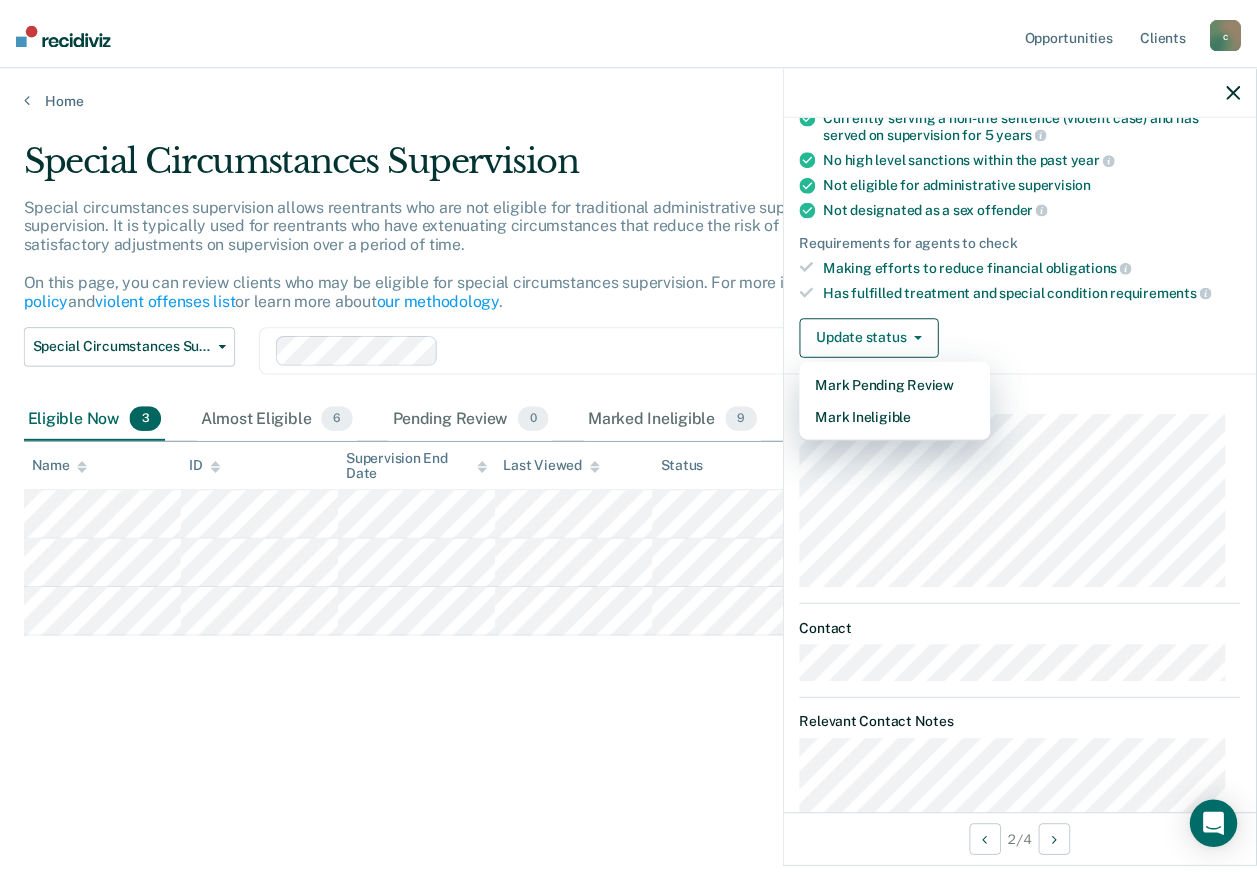 scroll, scrollTop: 0, scrollLeft: 0, axis: both 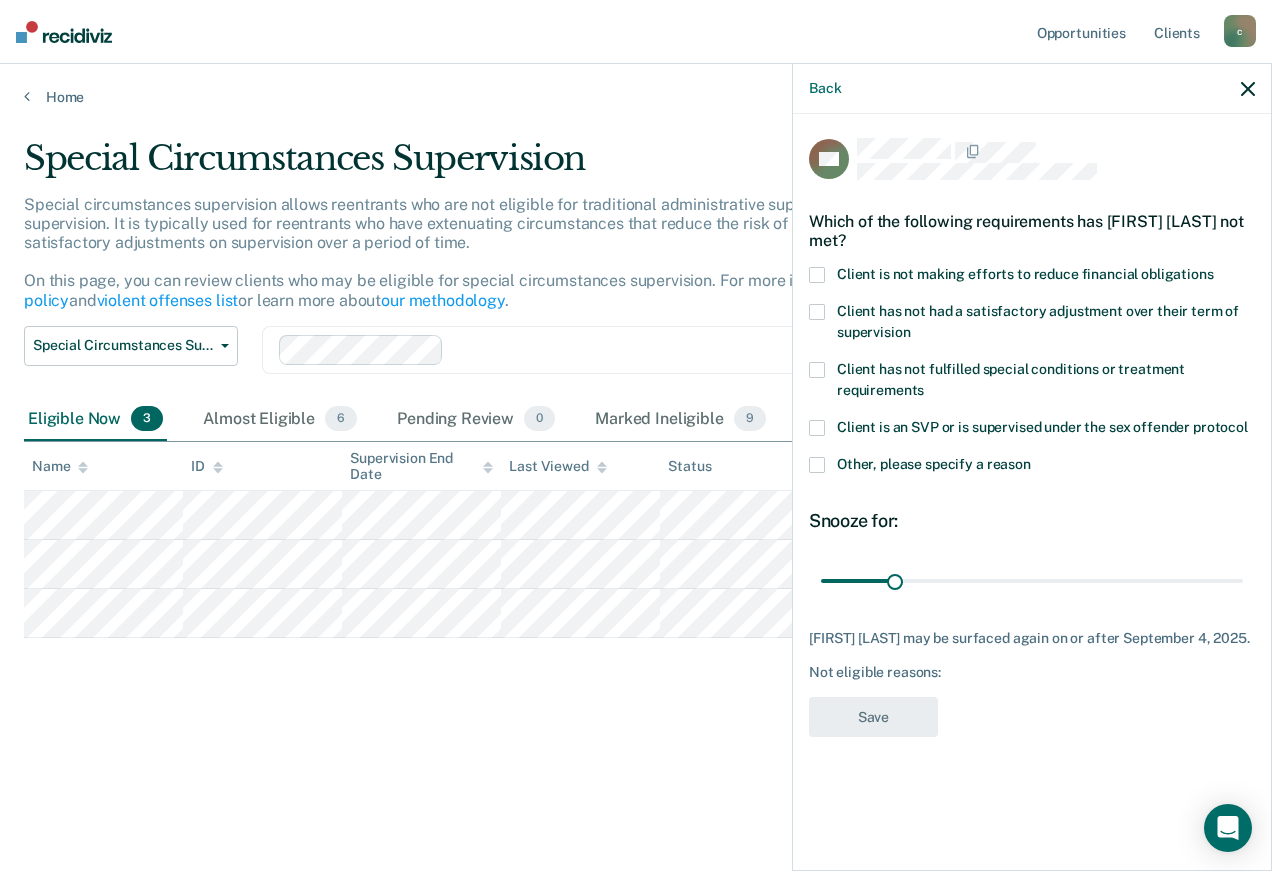 click at bounding box center (817, 370) 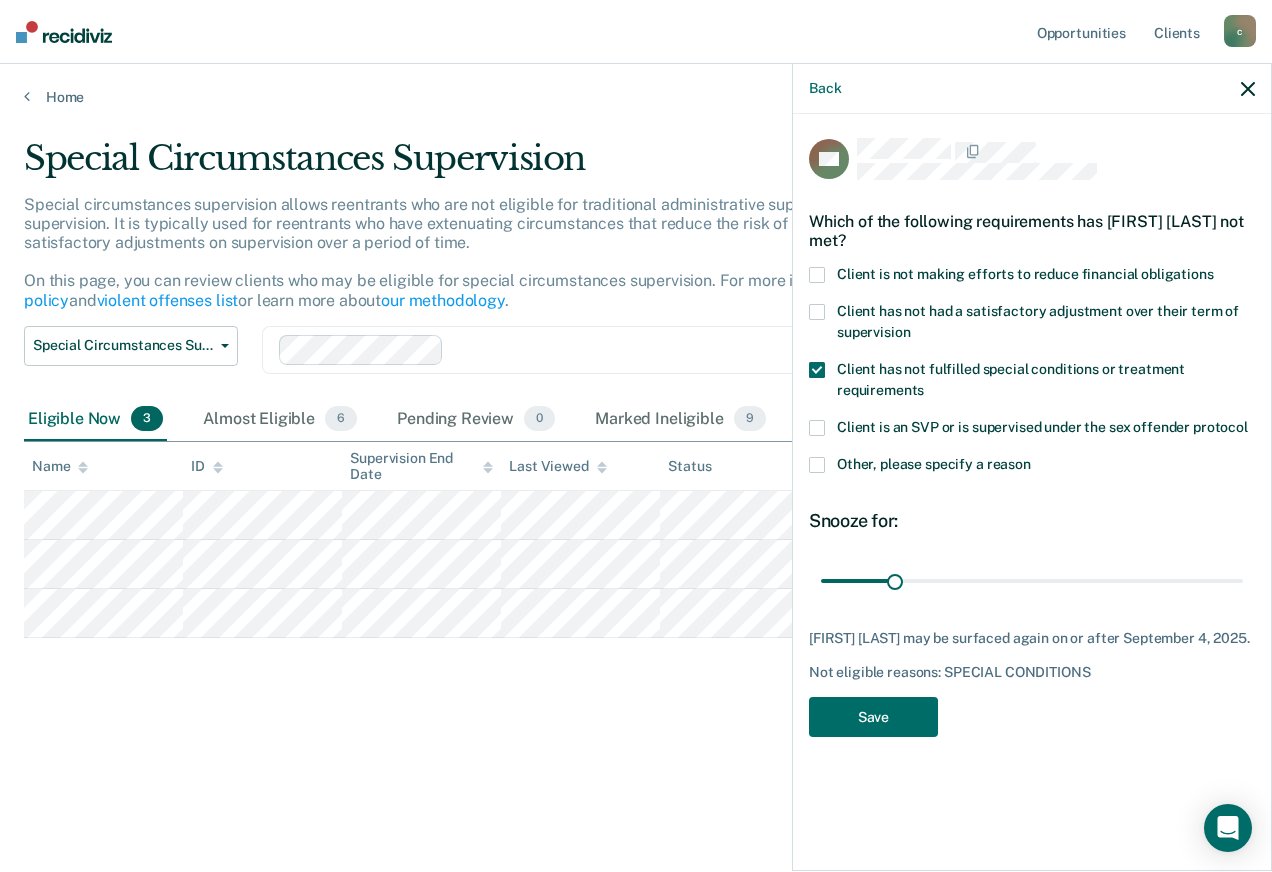 click at bounding box center [817, 465] 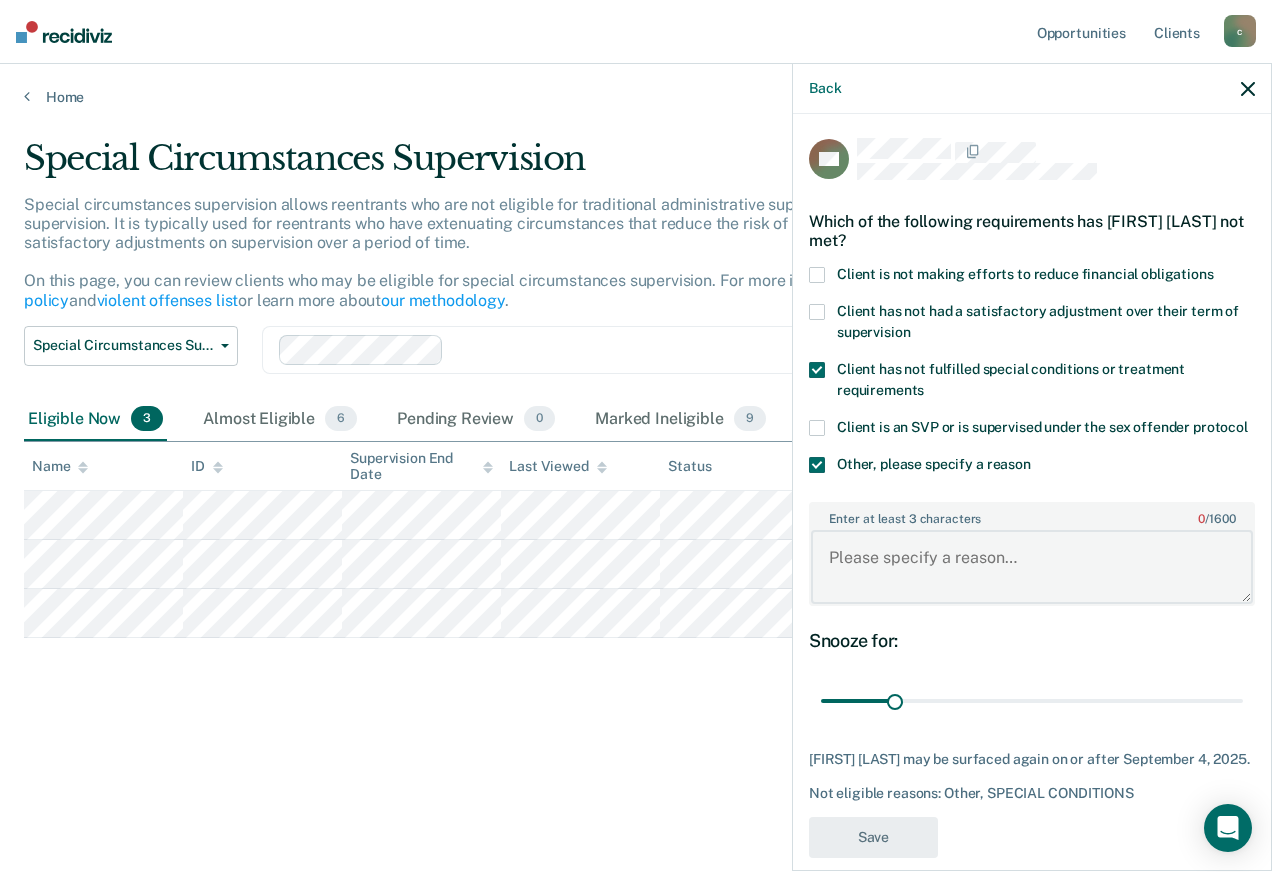 click on "Enter at least 3 characters 0  /  1600" at bounding box center [1032, 567] 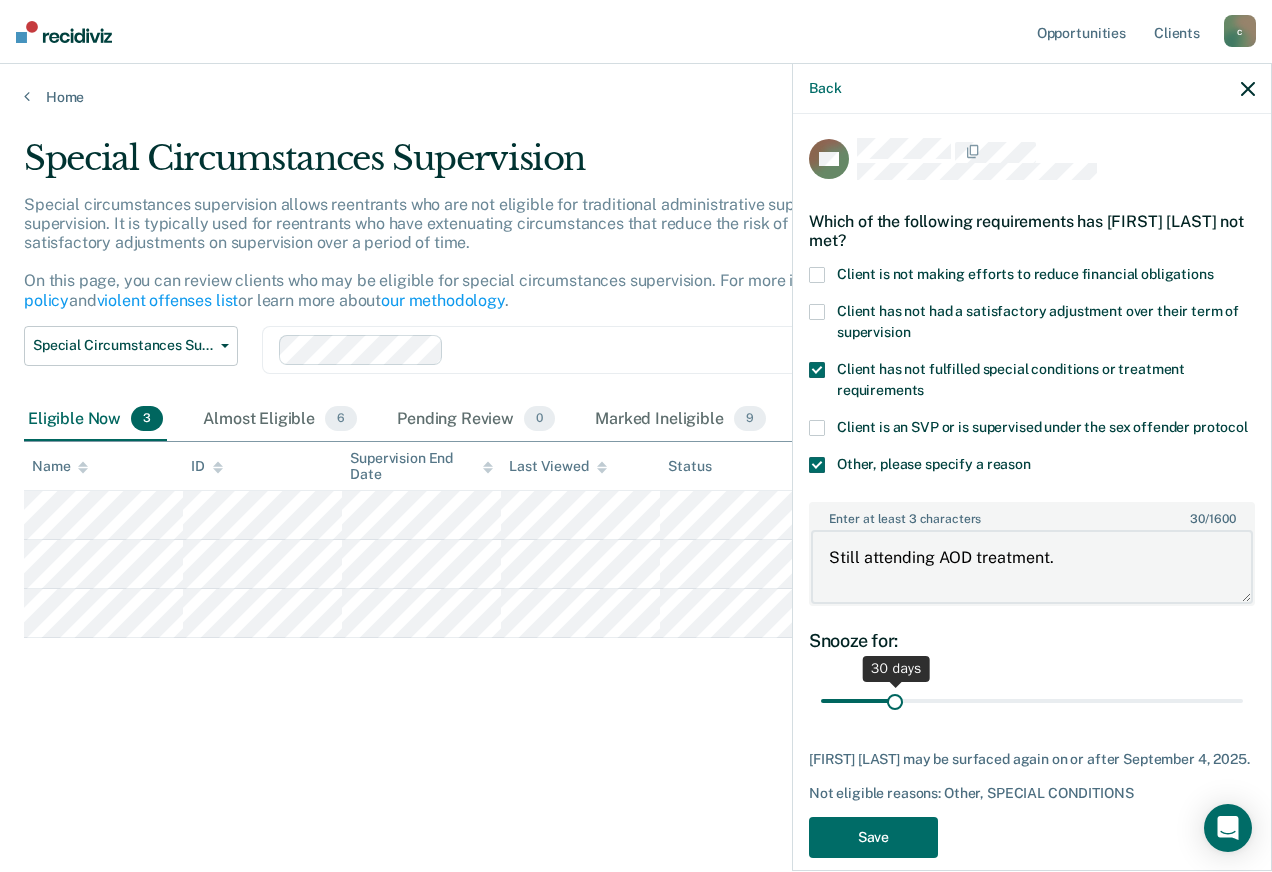 type on "Still attending AOD treatment." 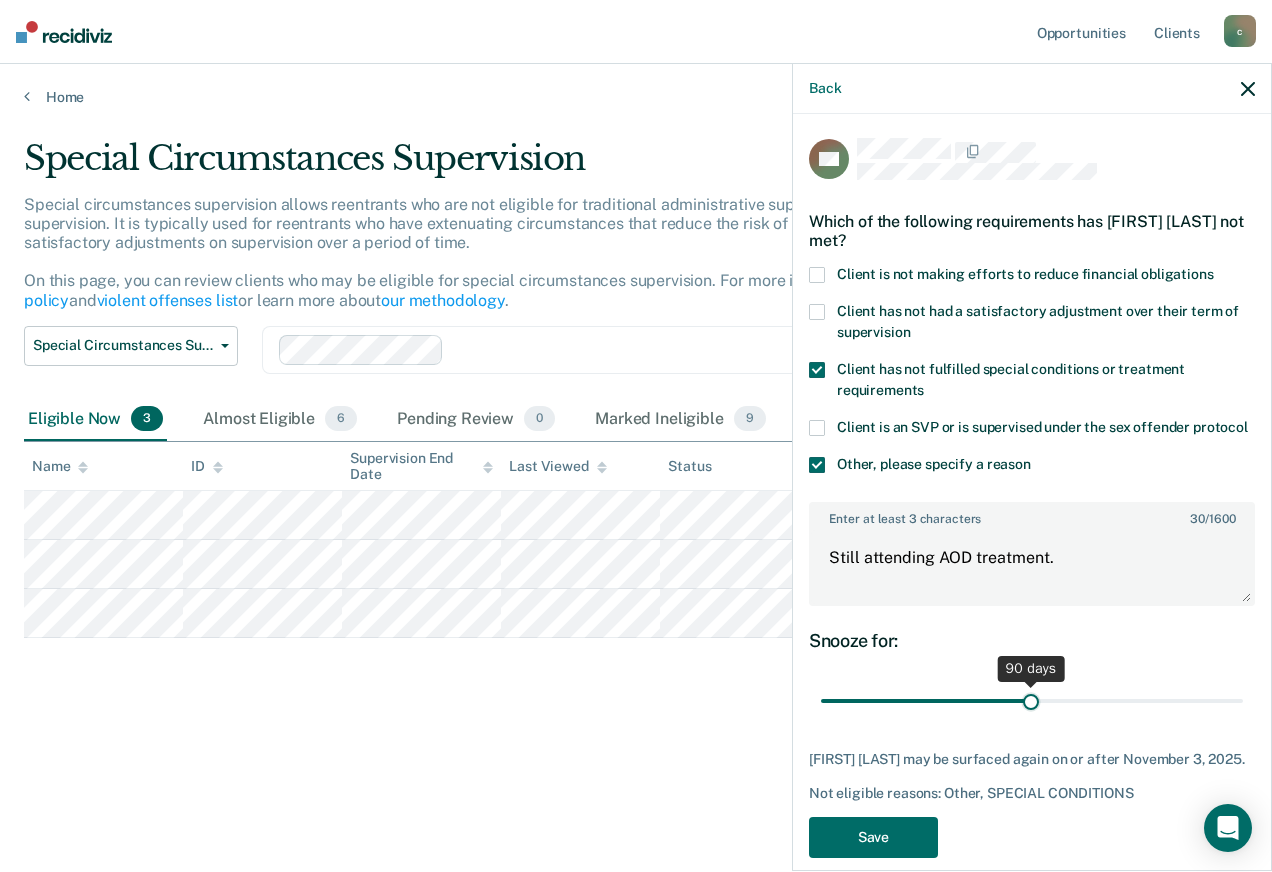 drag, startPoint x: 890, startPoint y: 723, endPoint x: 1024, endPoint y: 710, distance: 134.62912 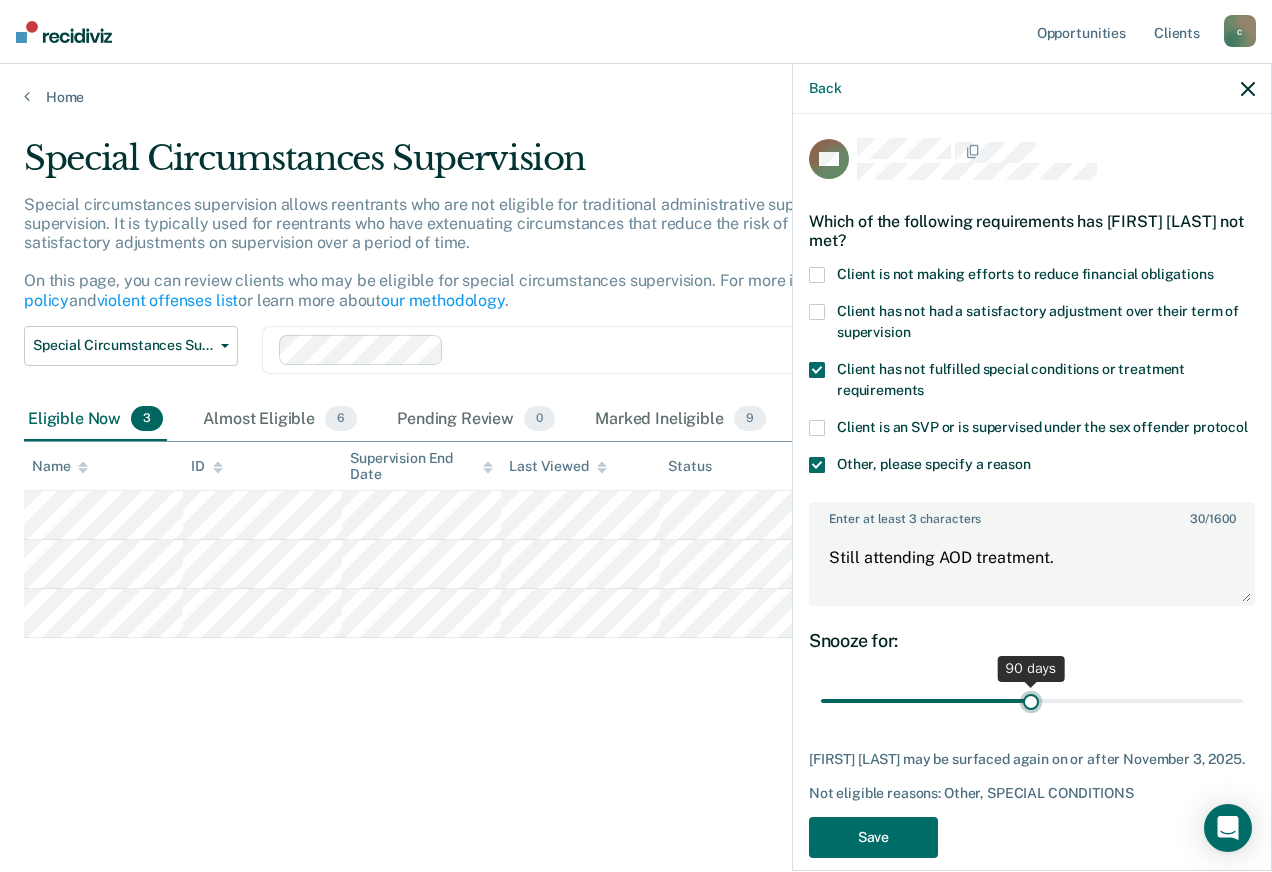 type on "90" 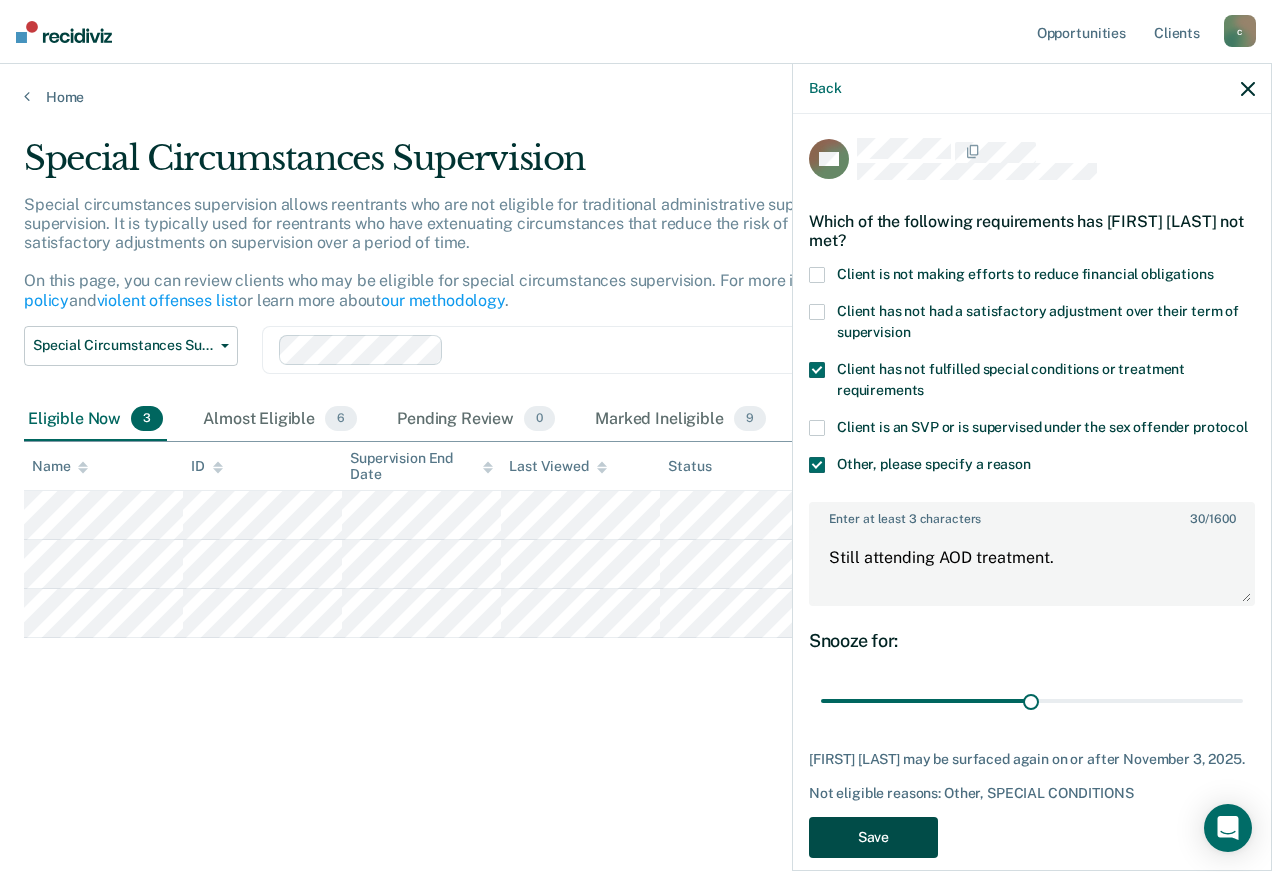 click on "Save" at bounding box center [873, 837] 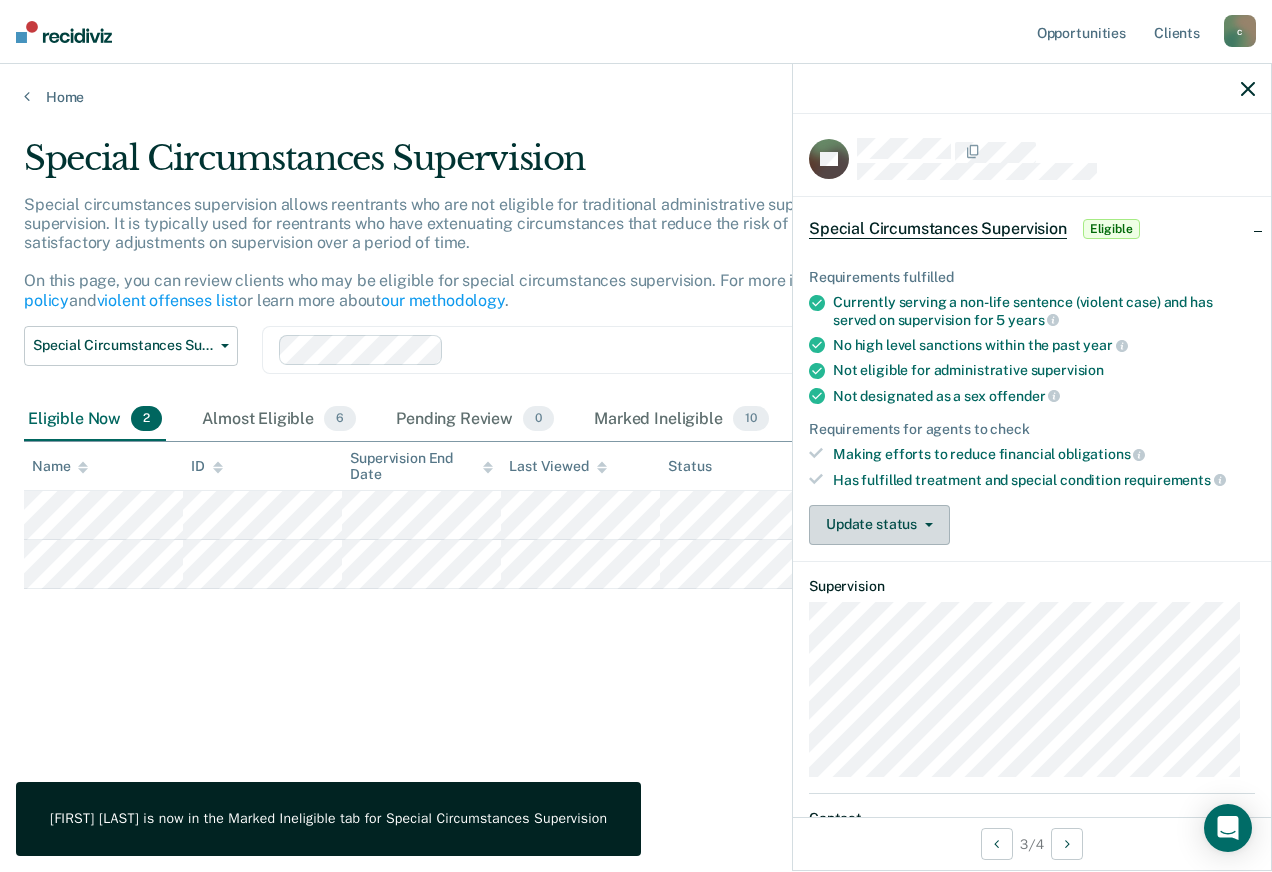 click on "Update status" at bounding box center [879, 525] 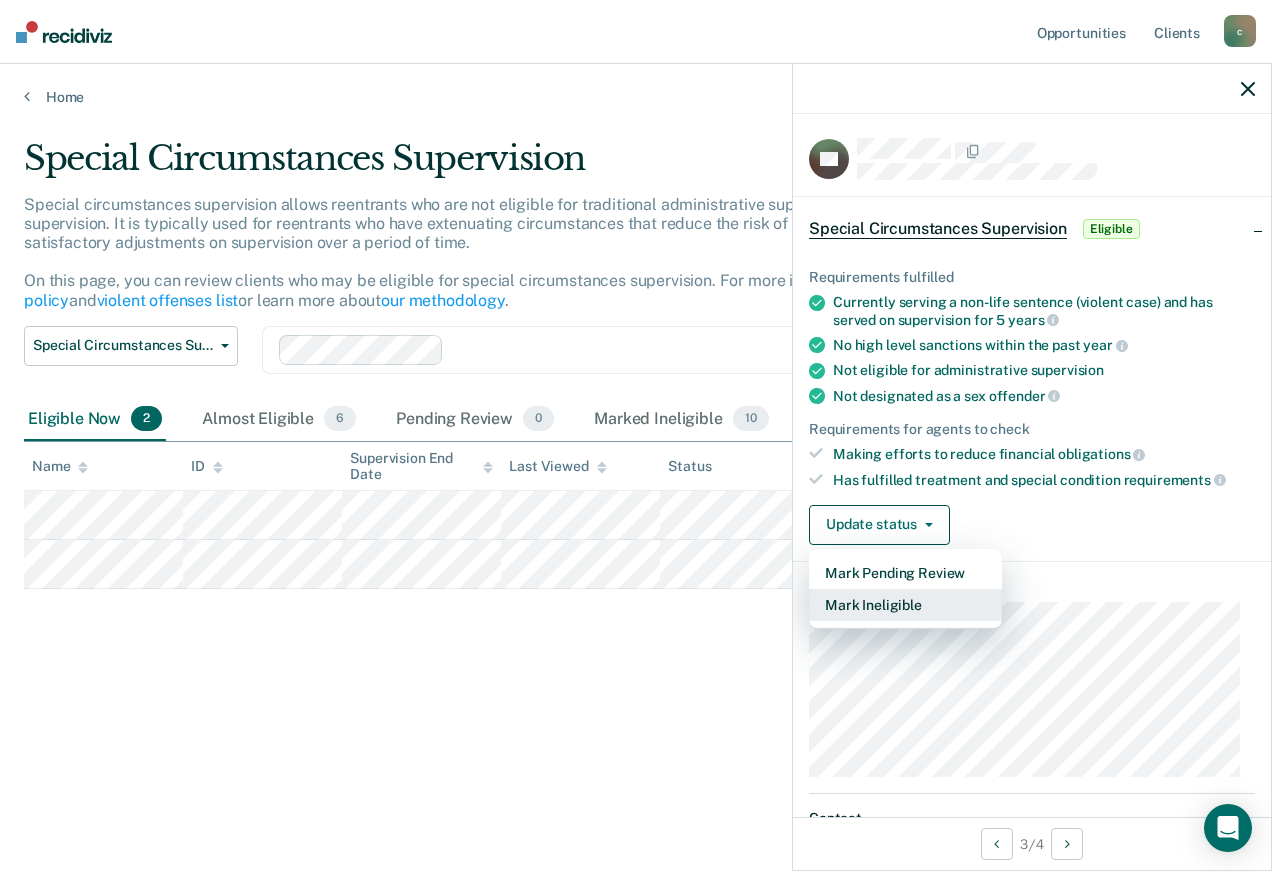 click on "Mark Ineligible" at bounding box center (905, 605) 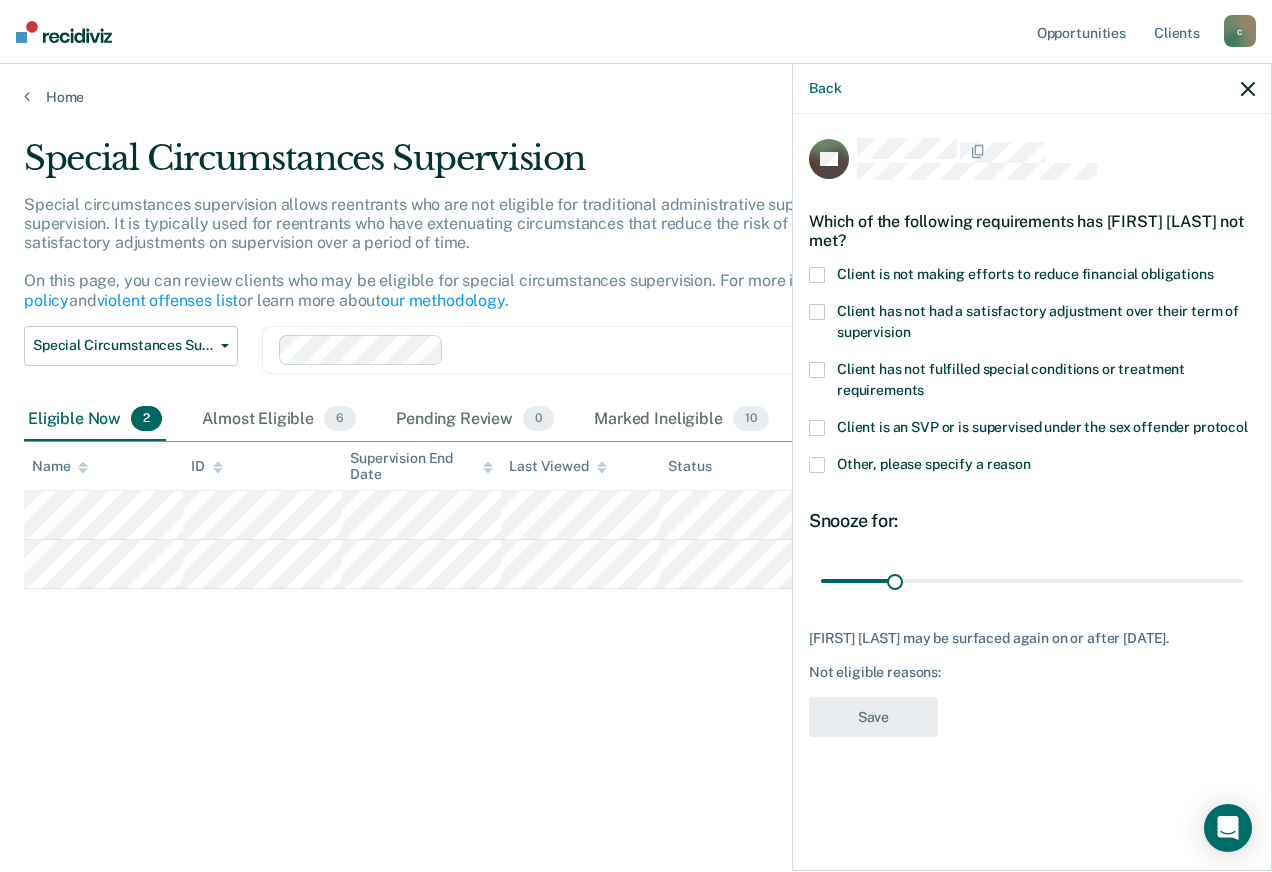 click on "Which of the following requirements has Jamil Wilson not met?" at bounding box center (1032, 231) 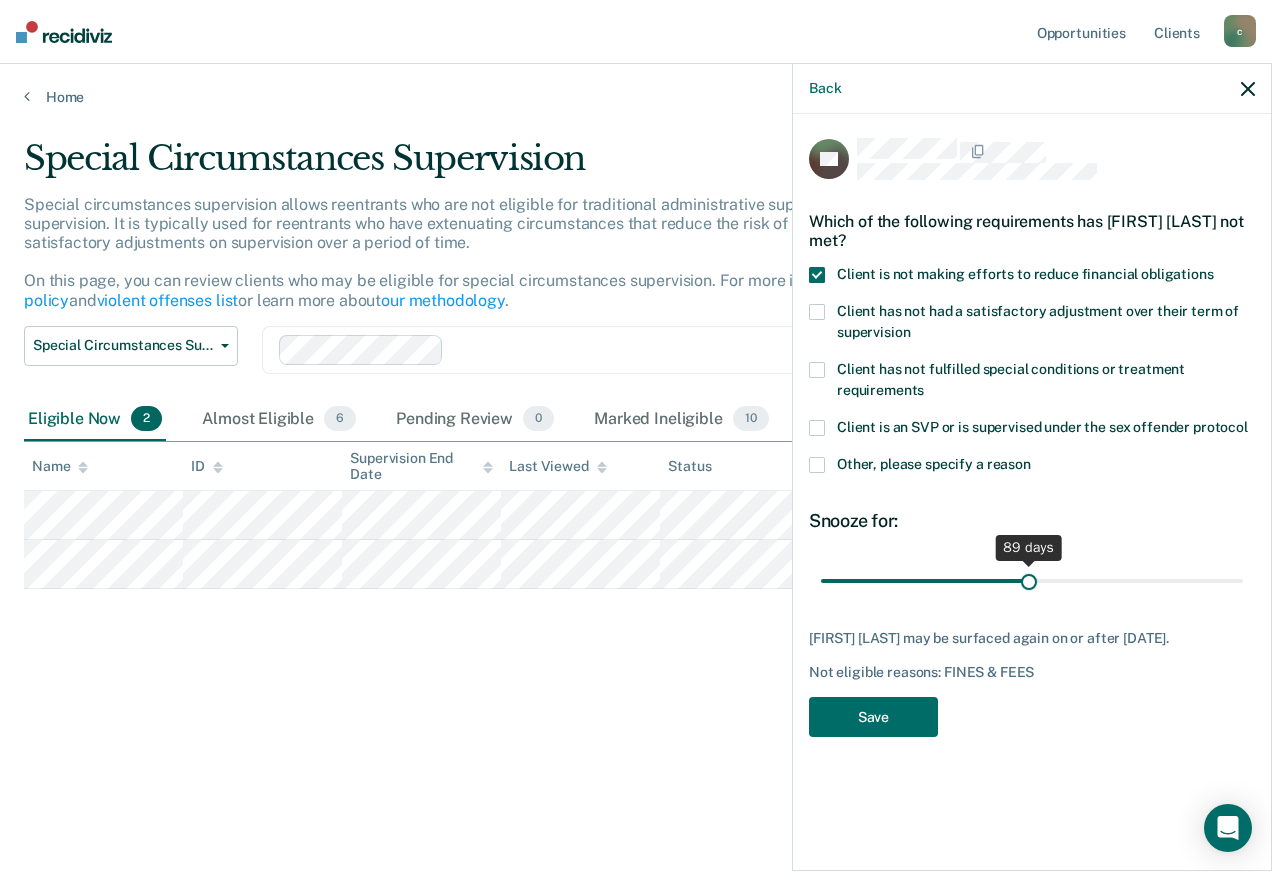 drag, startPoint x: 888, startPoint y: 579, endPoint x: 1029, endPoint y: 568, distance: 141.42842 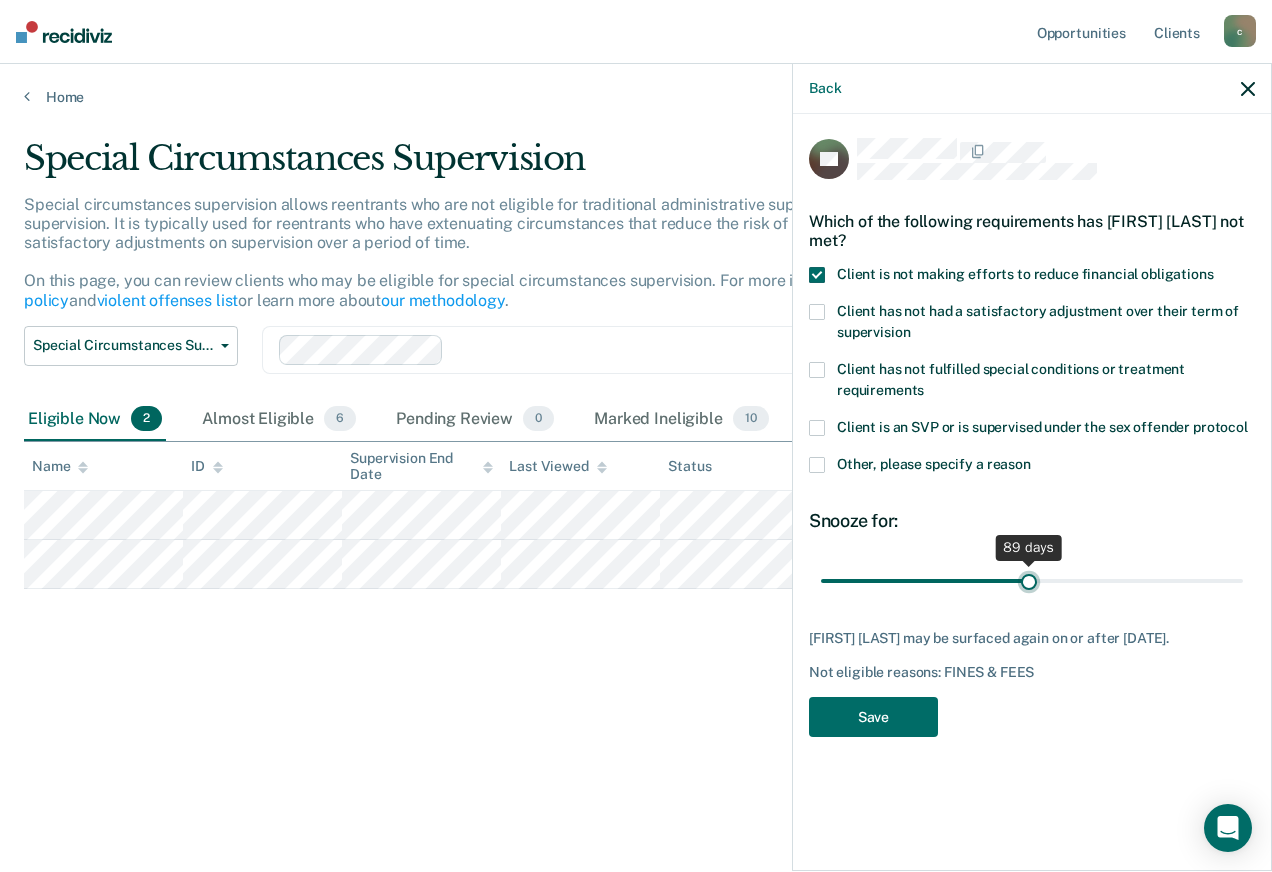 click at bounding box center [1032, 580] 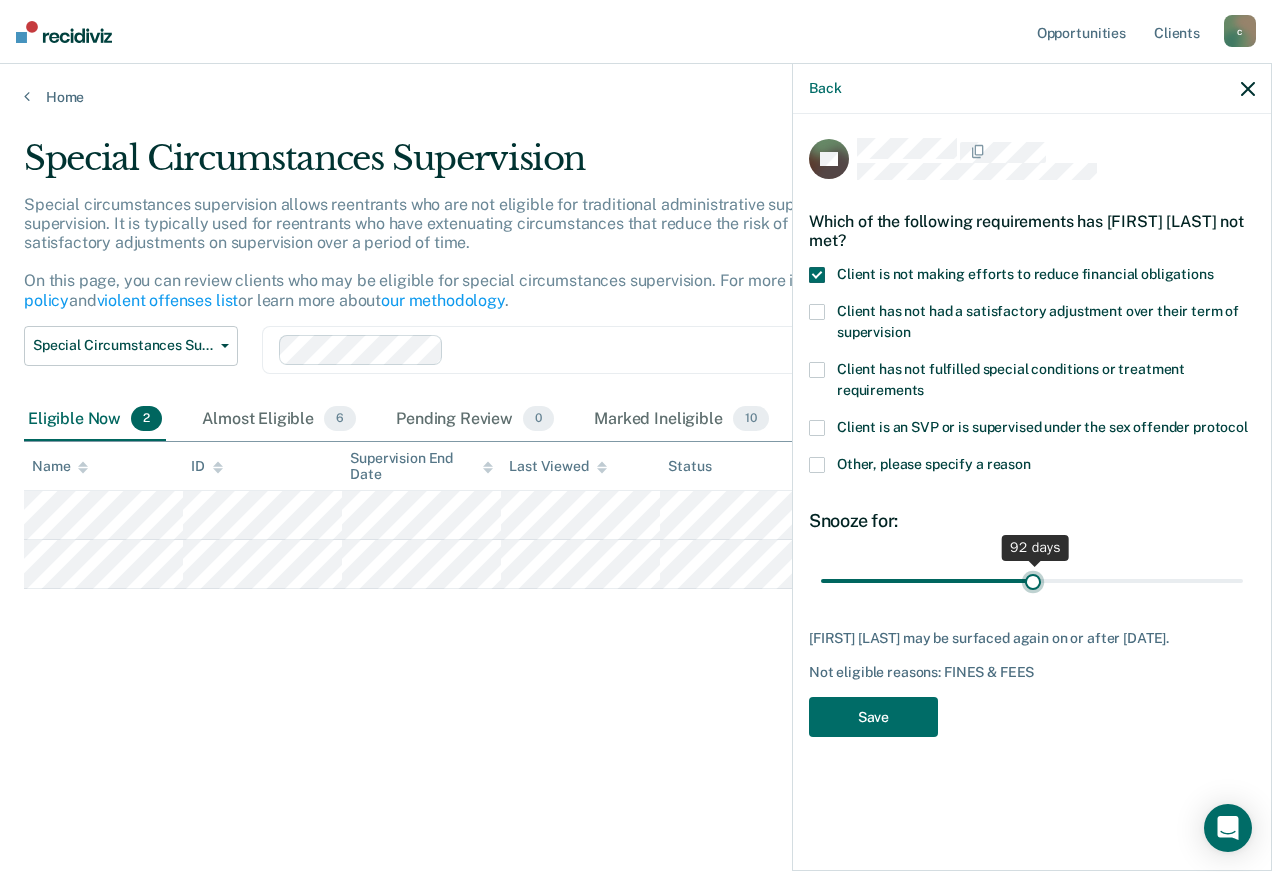 click at bounding box center (1032, 580) 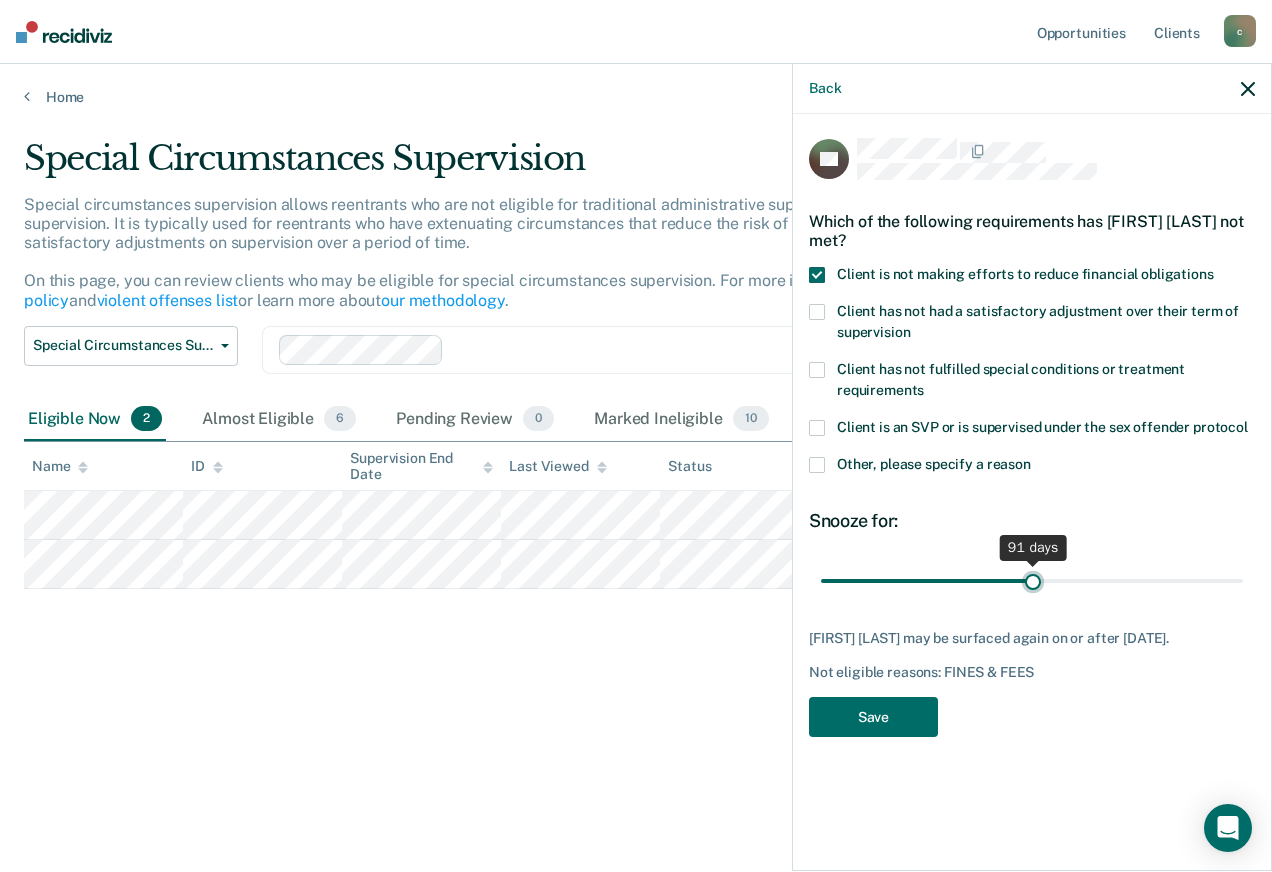 click at bounding box center [1032, 580] 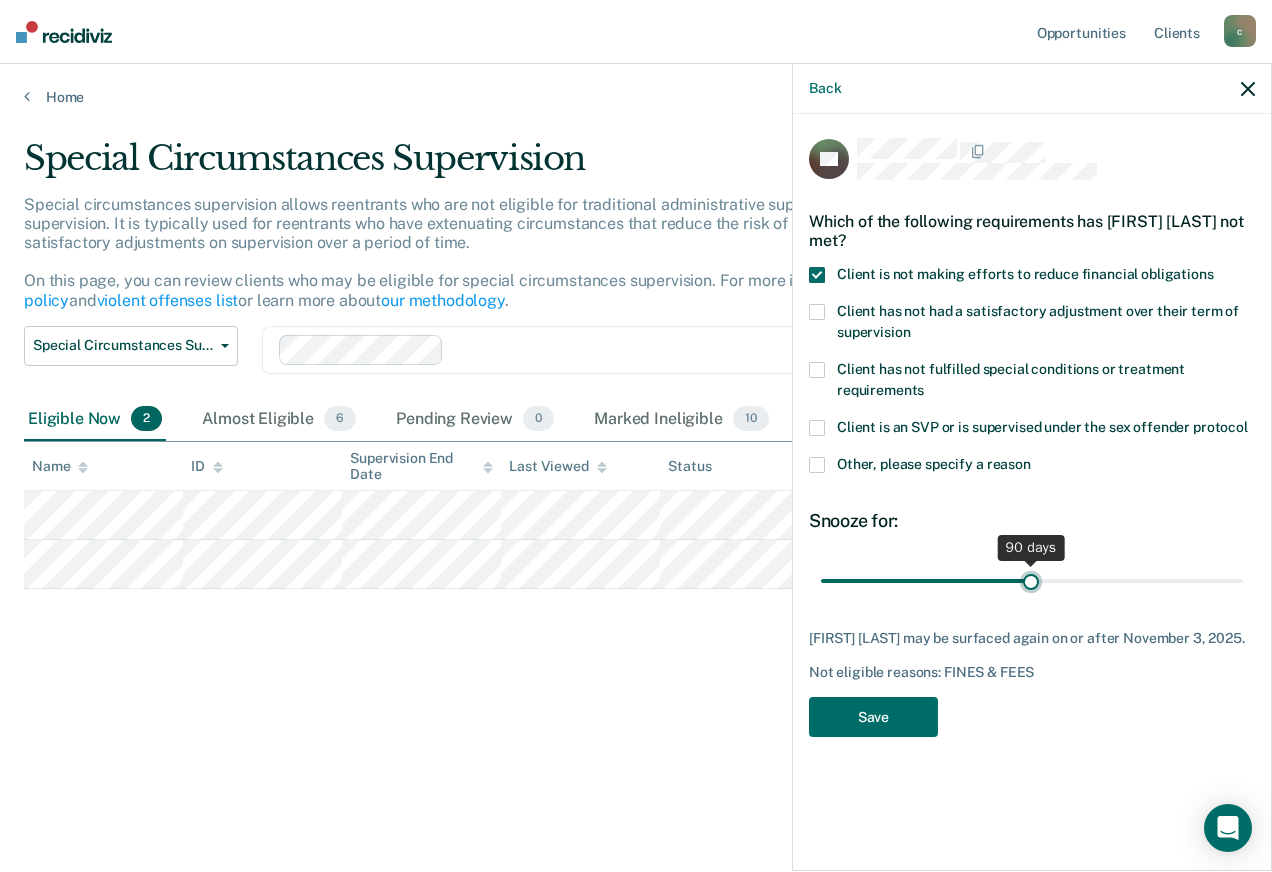 click at bounding box center (1032, 580) 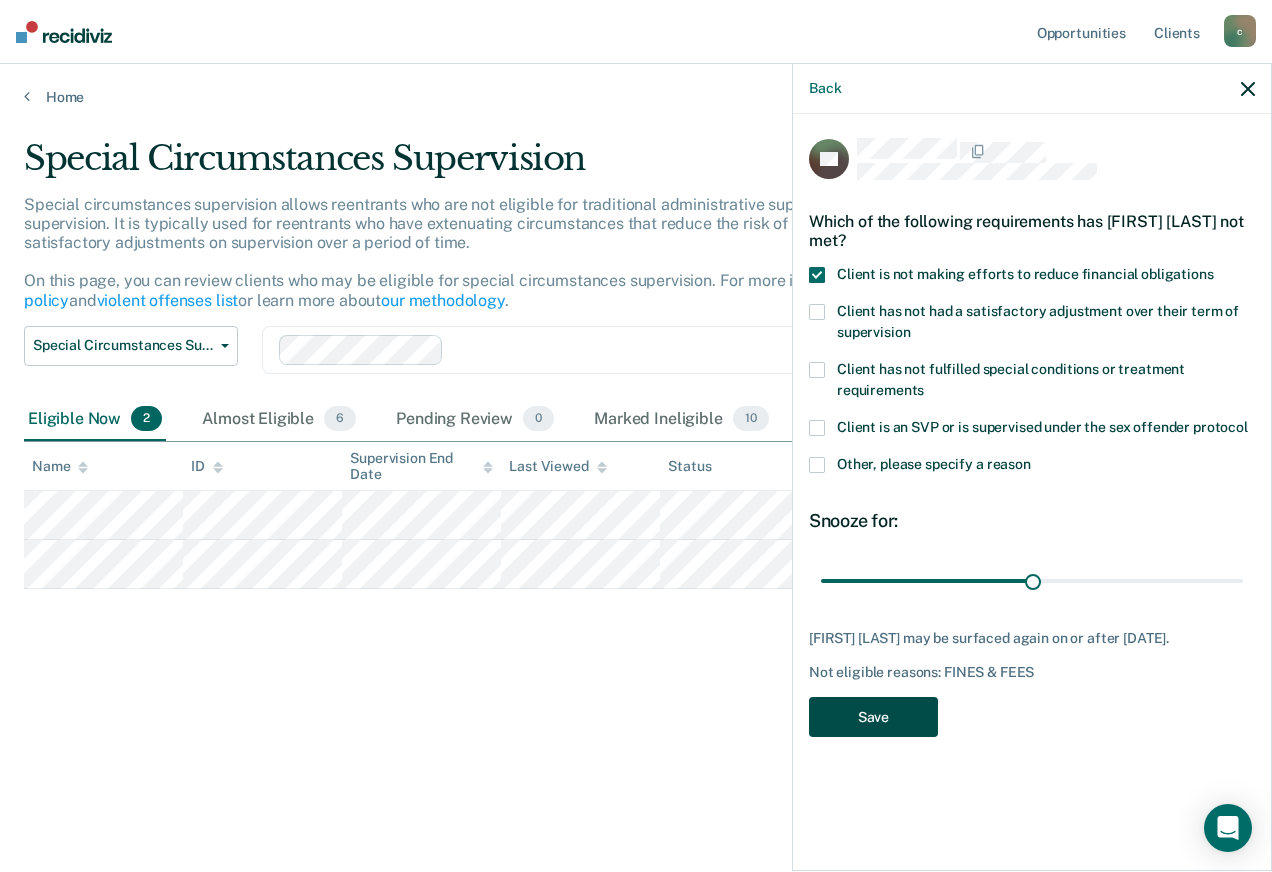 click on "Save" at bounding box center (873, 717) 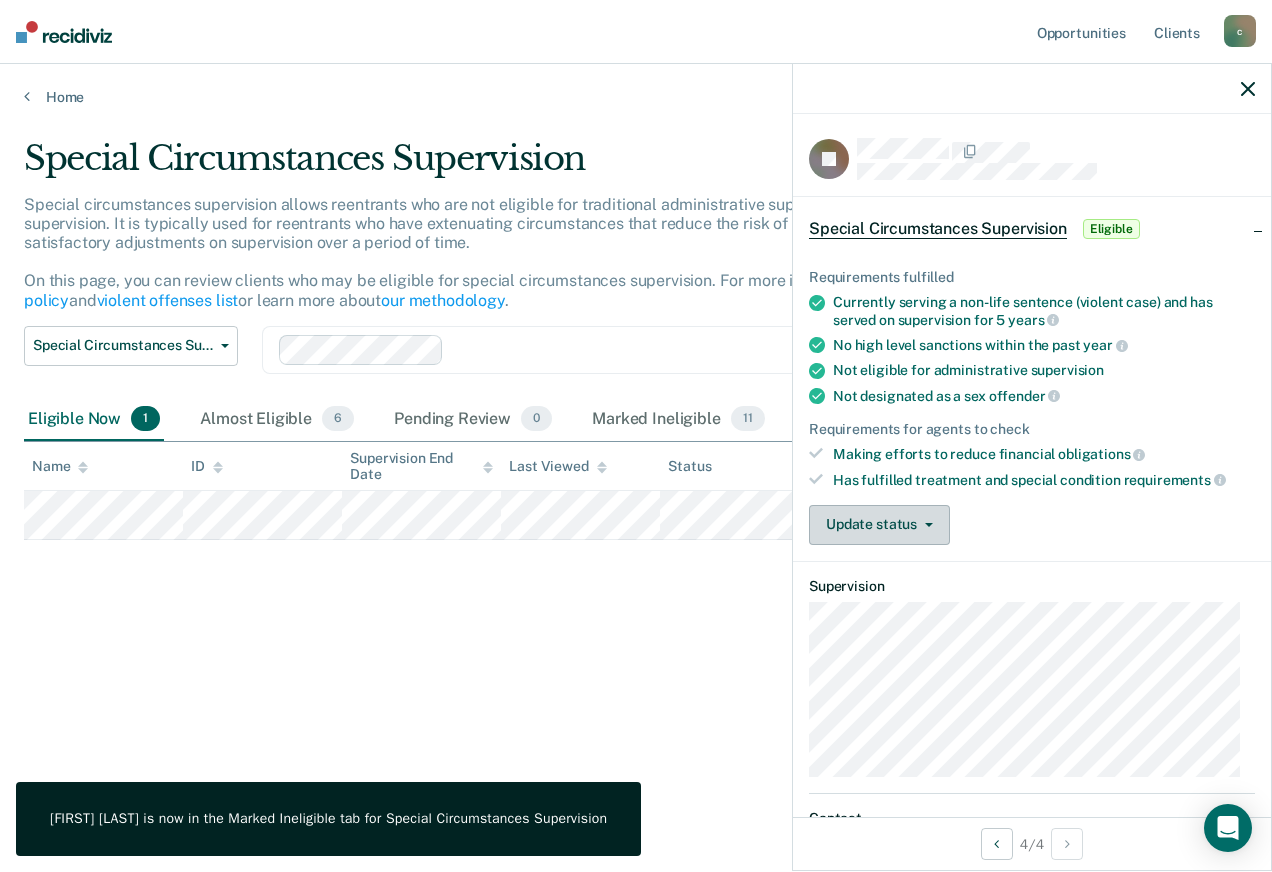 click on "Update status" at bounding box center [879, 525] 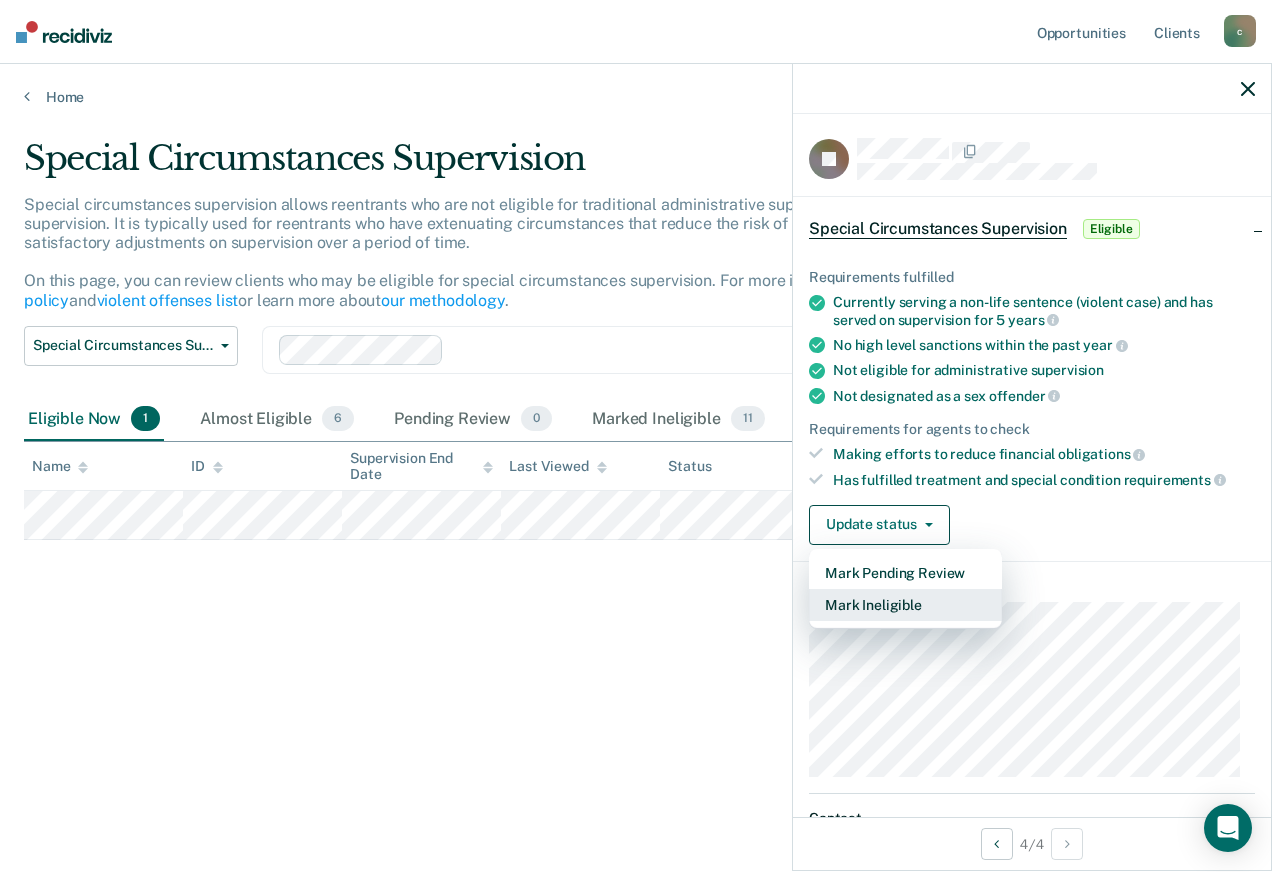 click on "Mark Ineligible" at bounding box center [905, 605] 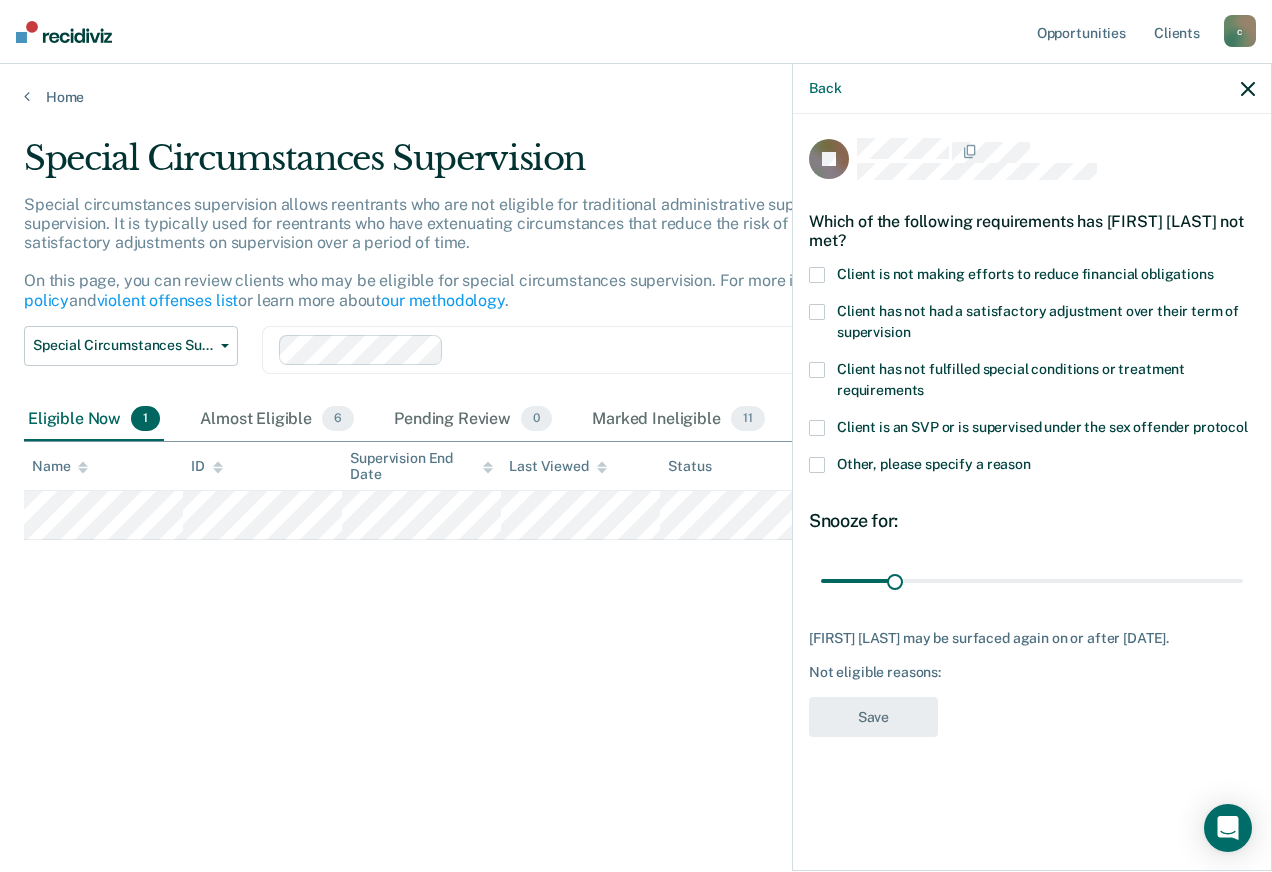 click at bounding box center (817, 465) 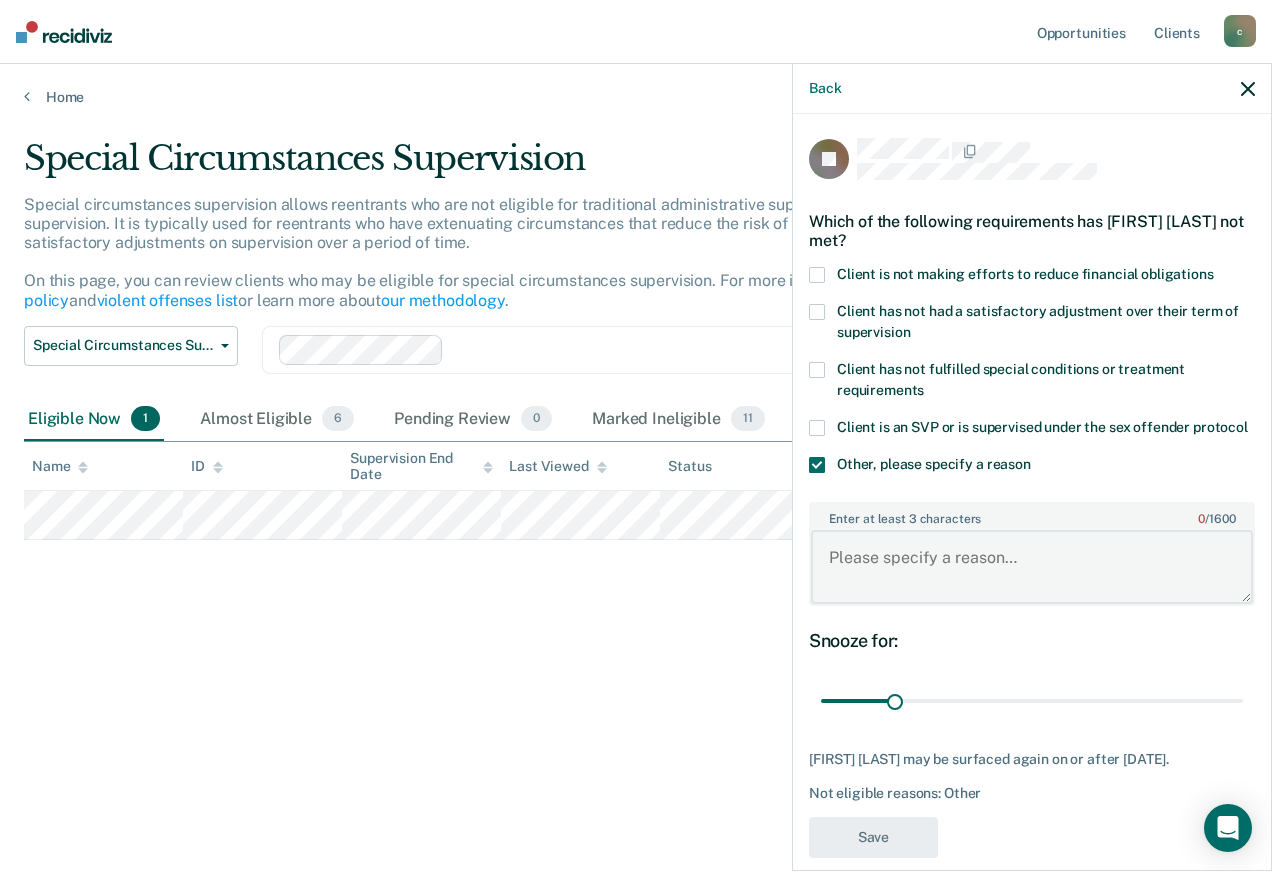 click on "Enter at least 3 characters 0  /  1600" at bounding box center (1032, 567) 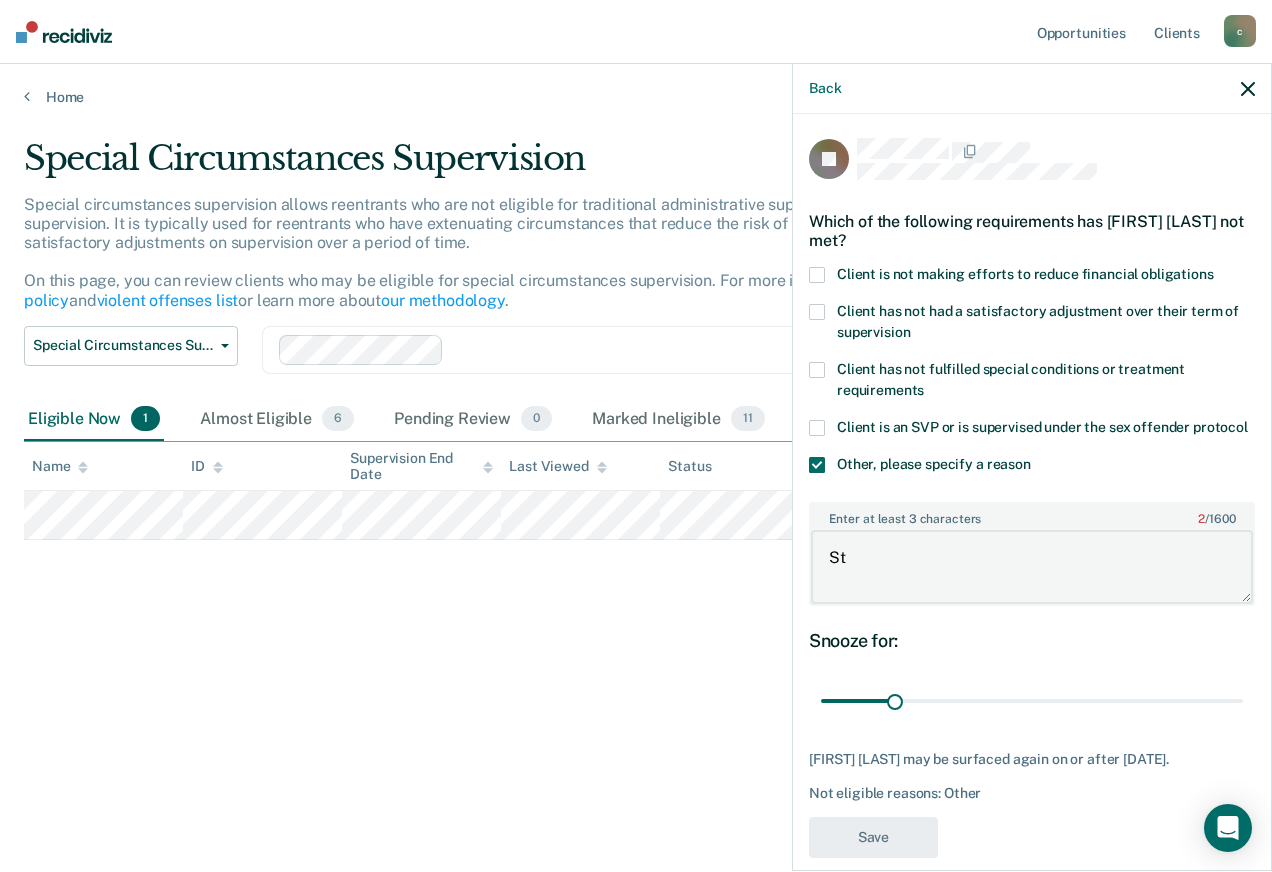 type on "S" 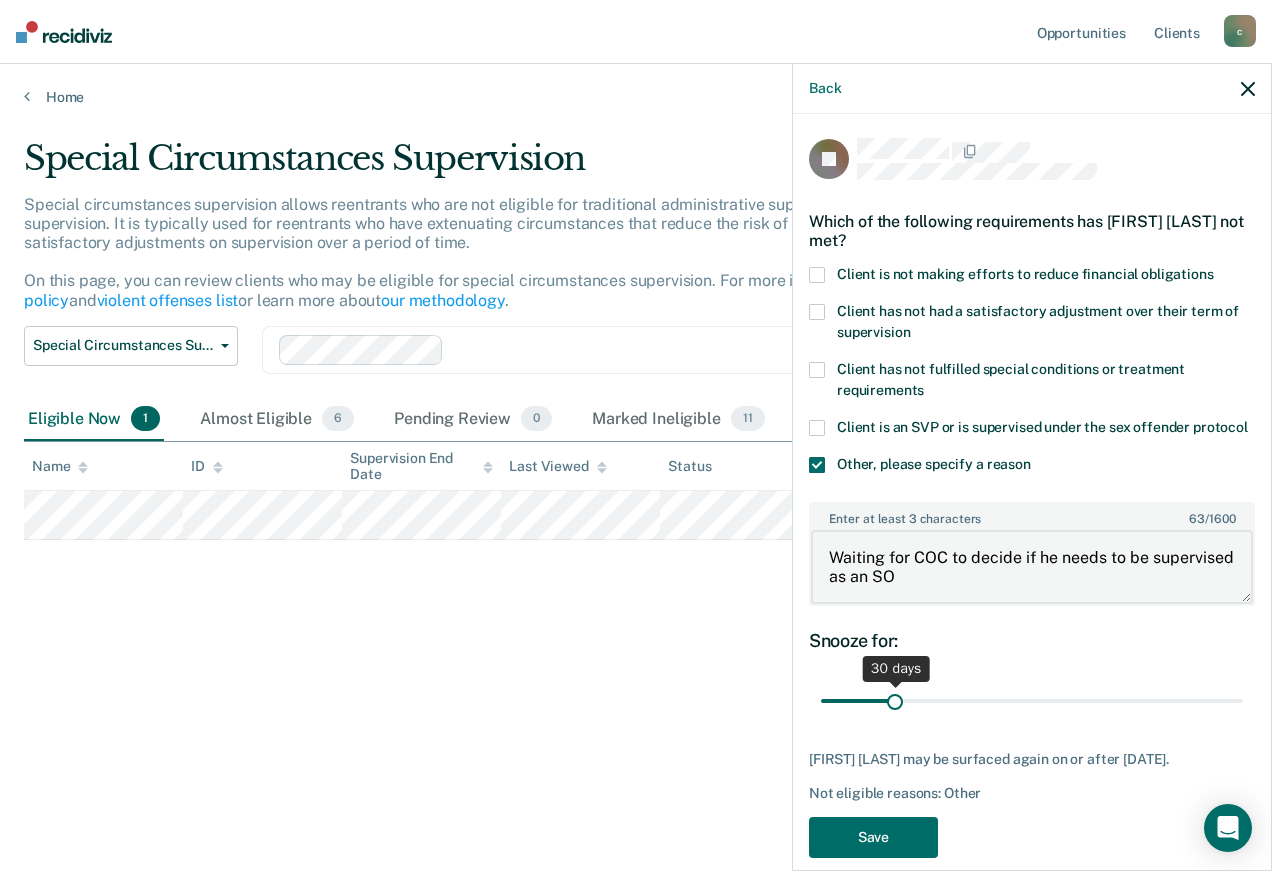 type on "Waiting for COC to decide if he needs to be supervised as an SO" 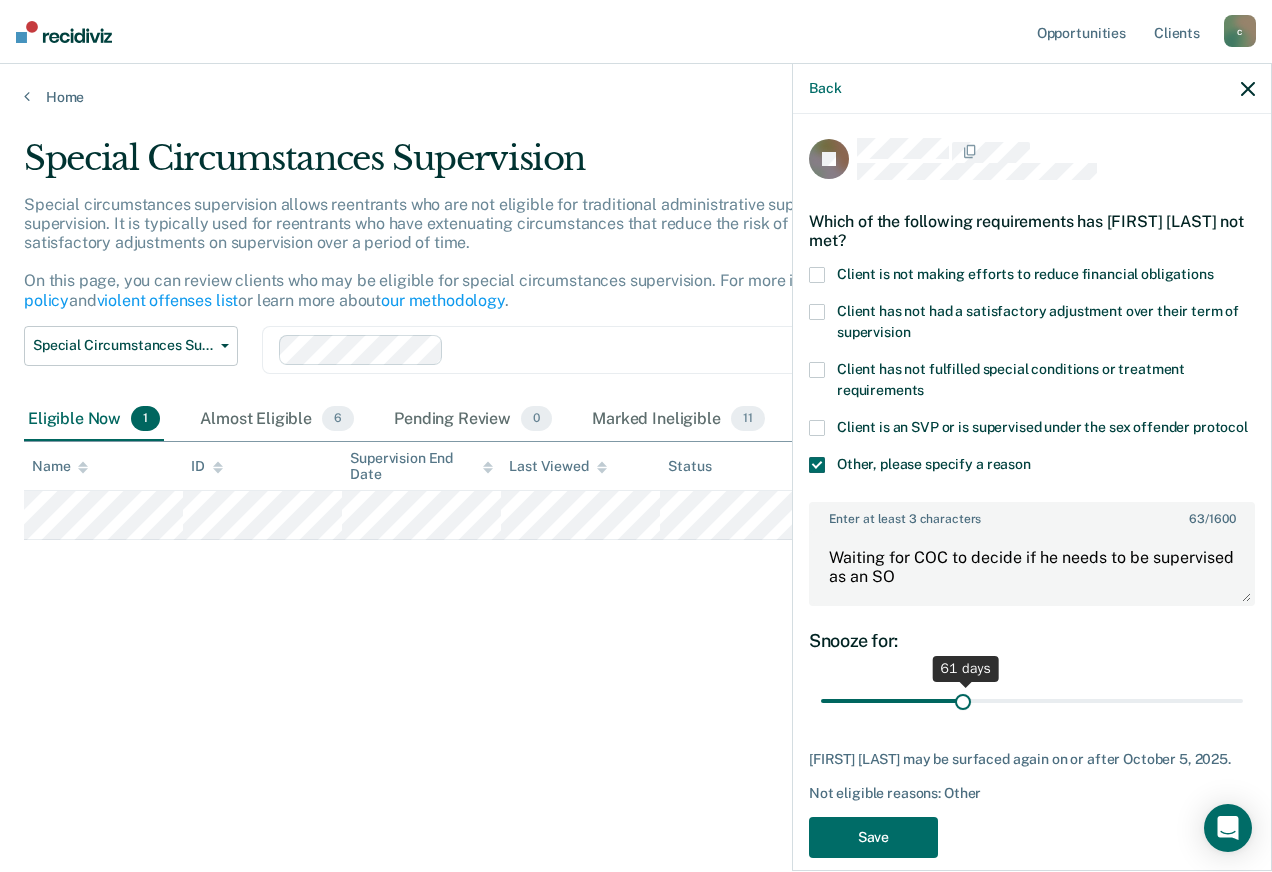 drag, startPoint x: 890, startPoint y: 716, endPoint x: 955, endPoint y: 711, distance: 65.192024 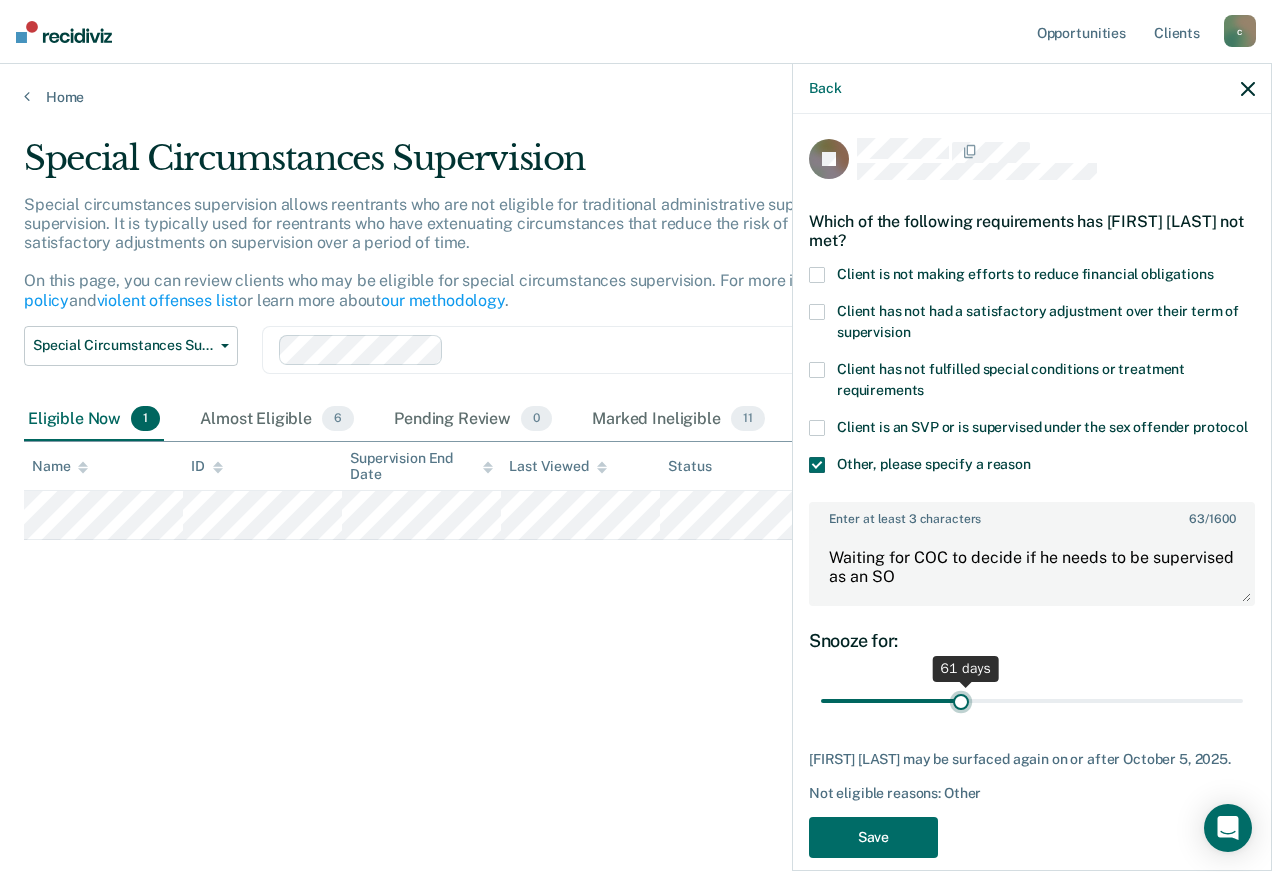 click at bounding box center [1032, 701] 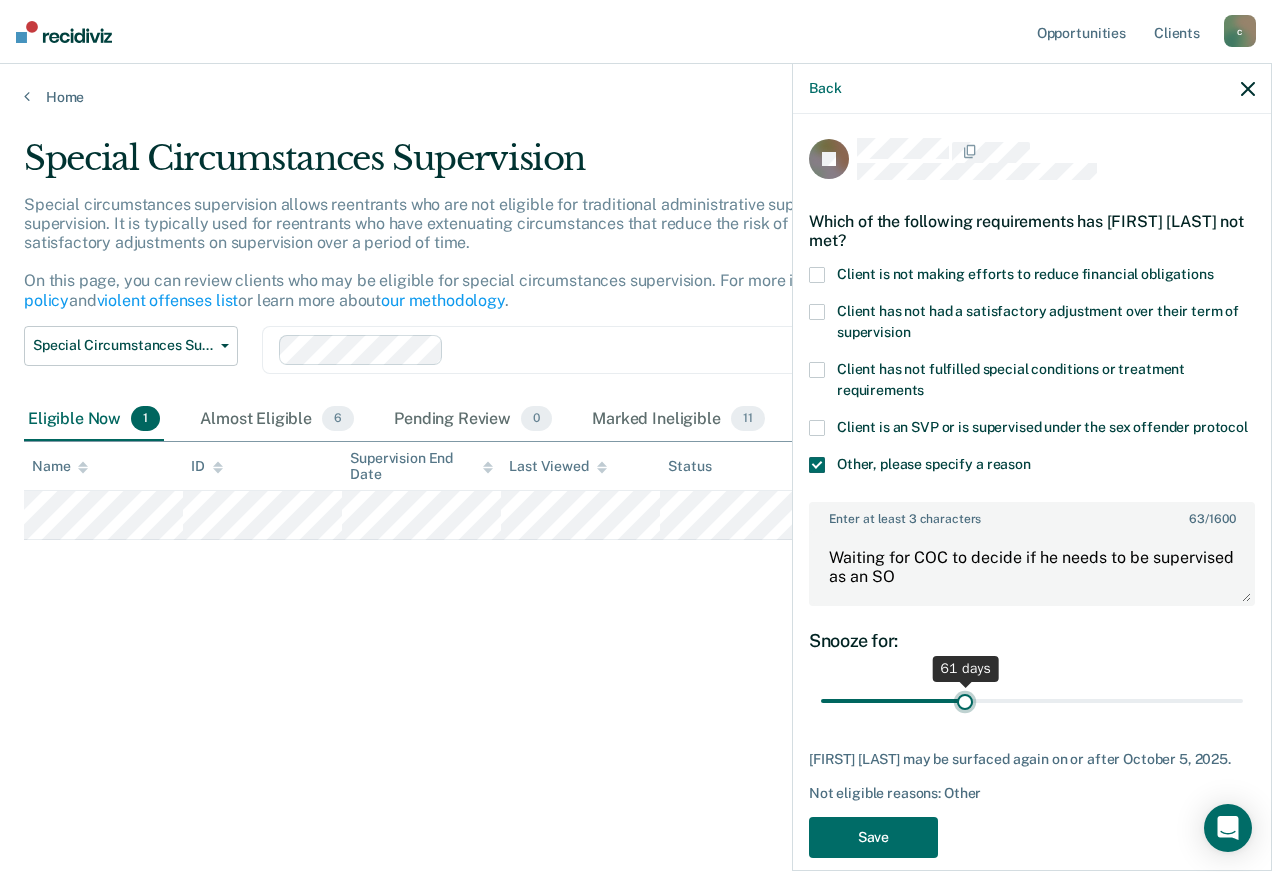 click at bounding box center [1032, 701] 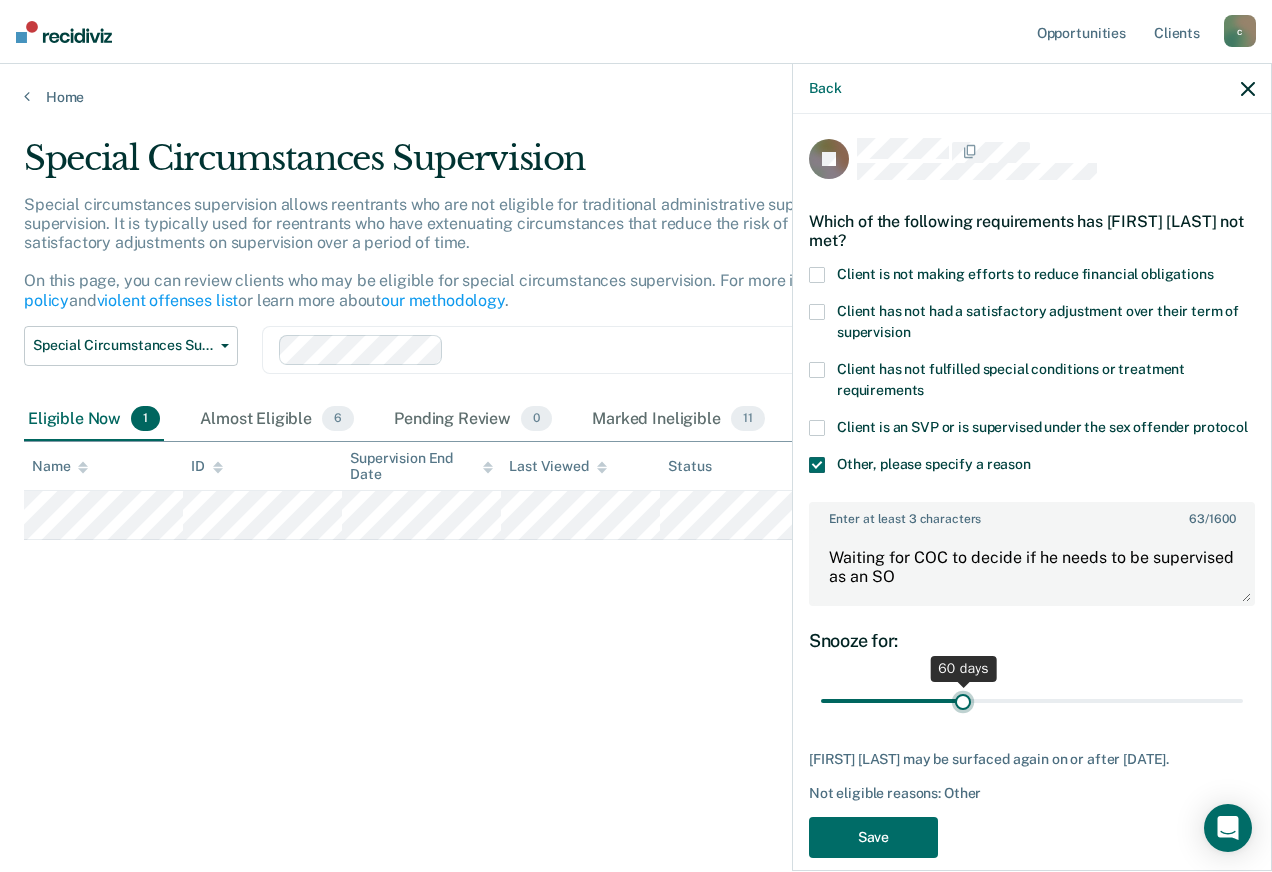type on "60" 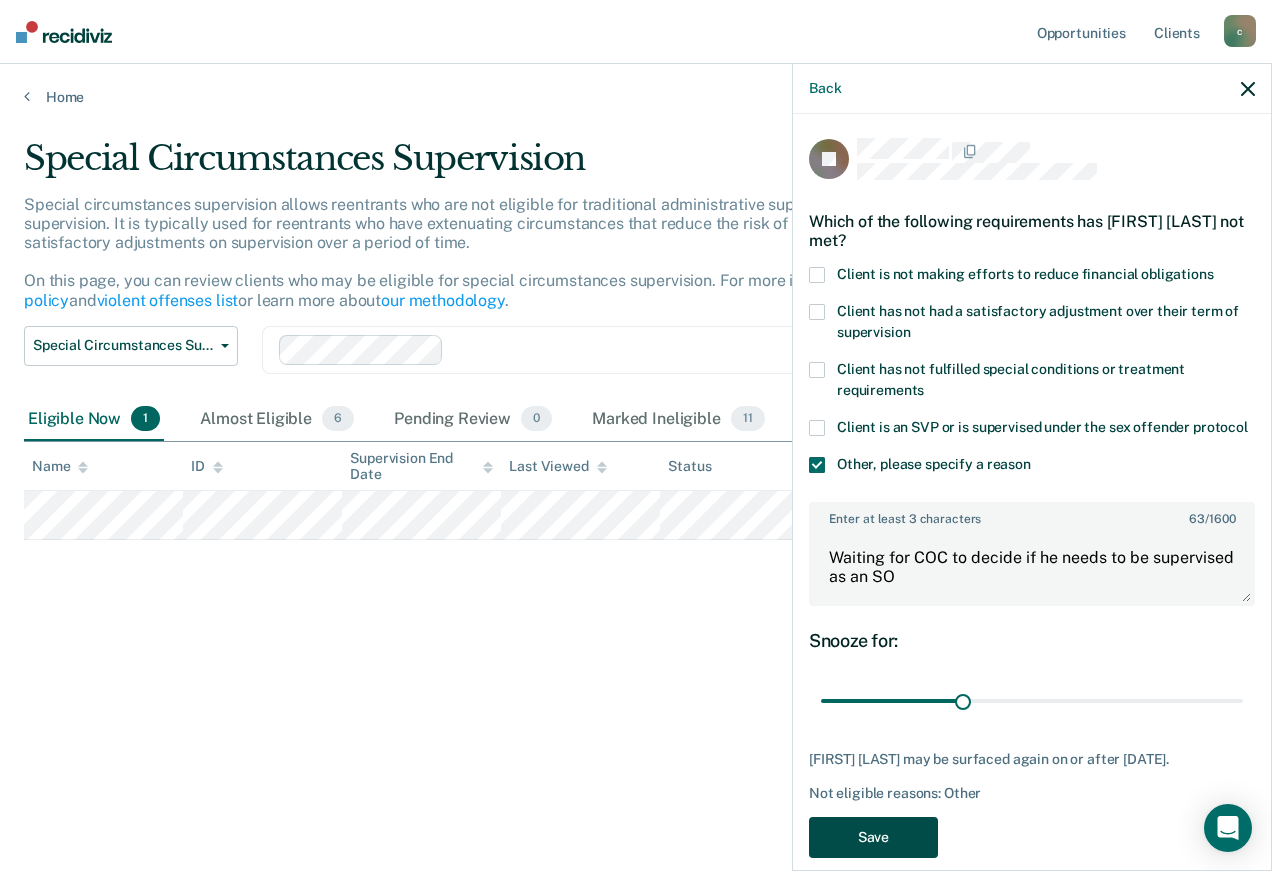 click on "Save" at bounding box center (873, 837) 